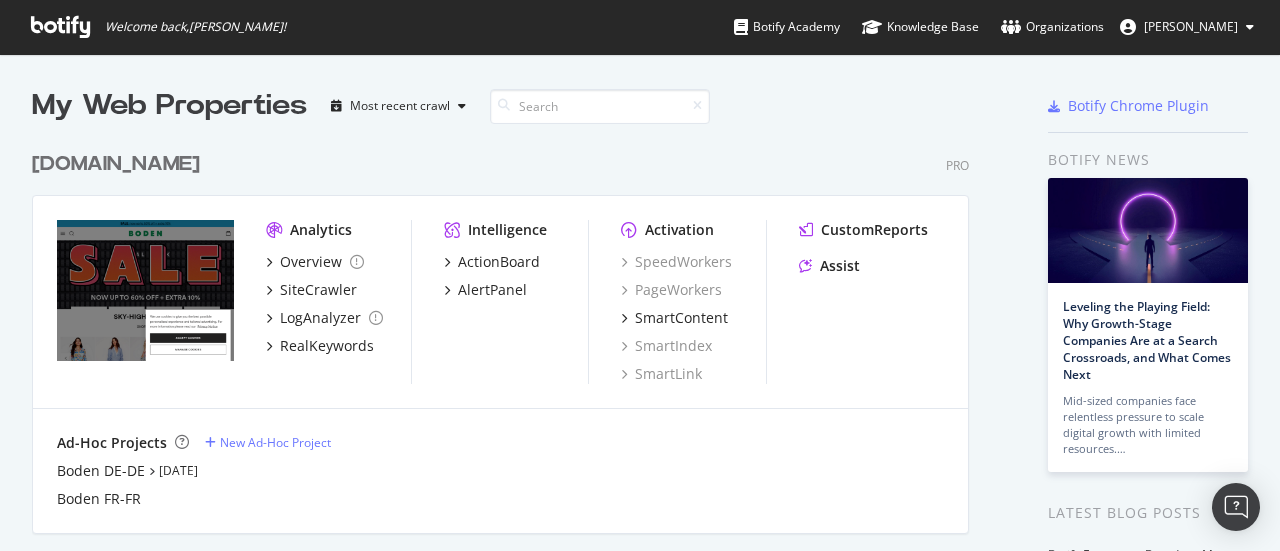 scroll, scrollTop: 0, scrollLeft: 0, axis: both 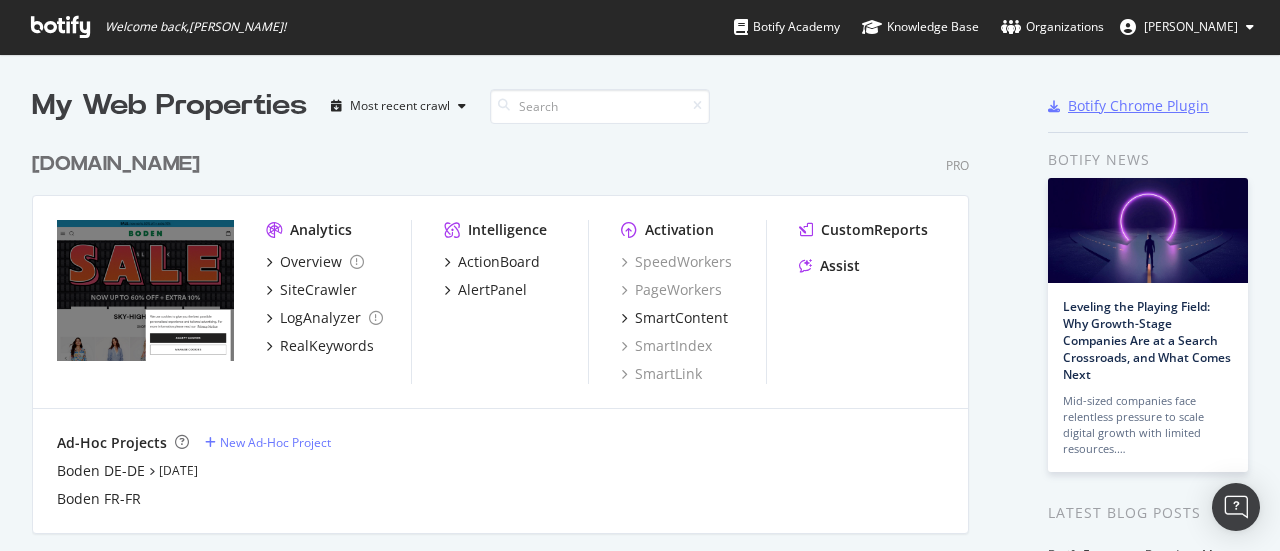 click on "Botify Chrome Plugin" at bounding box center (1138, 106) 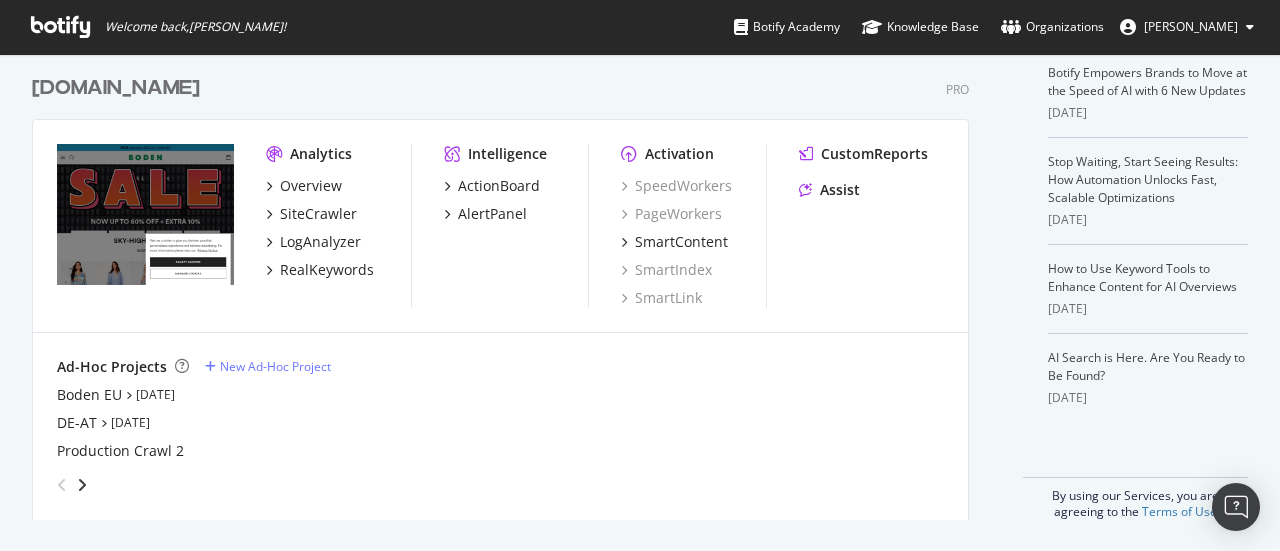 scroll, scrollTop: 382, scrollLeft: 0, axis: vertical 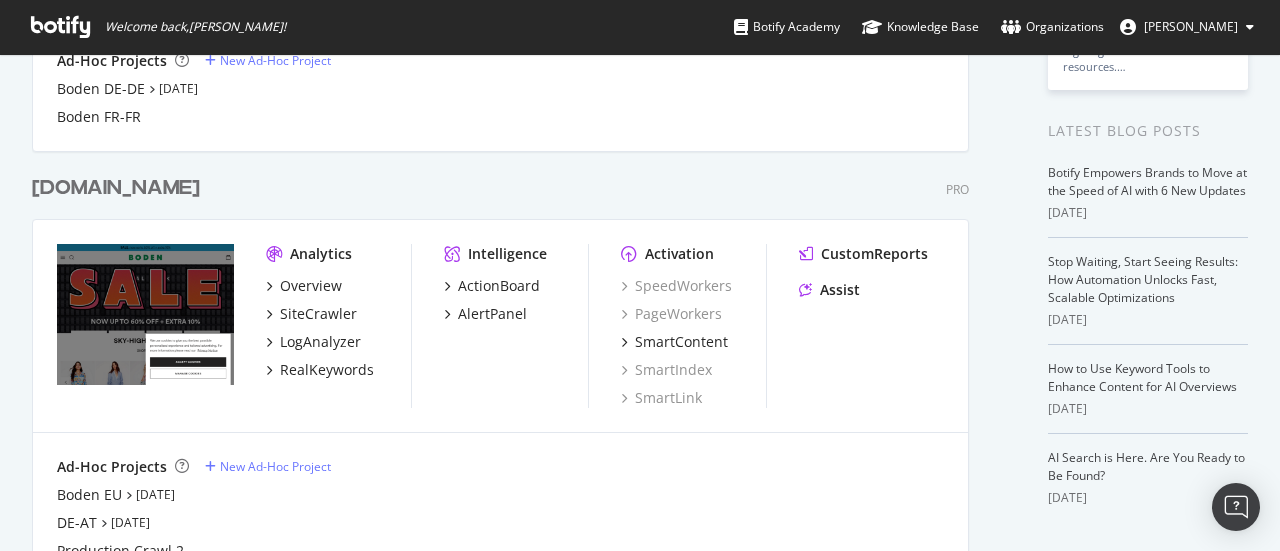 click on "[DOMAIN_NAME]" at bounding box center [116, 188] 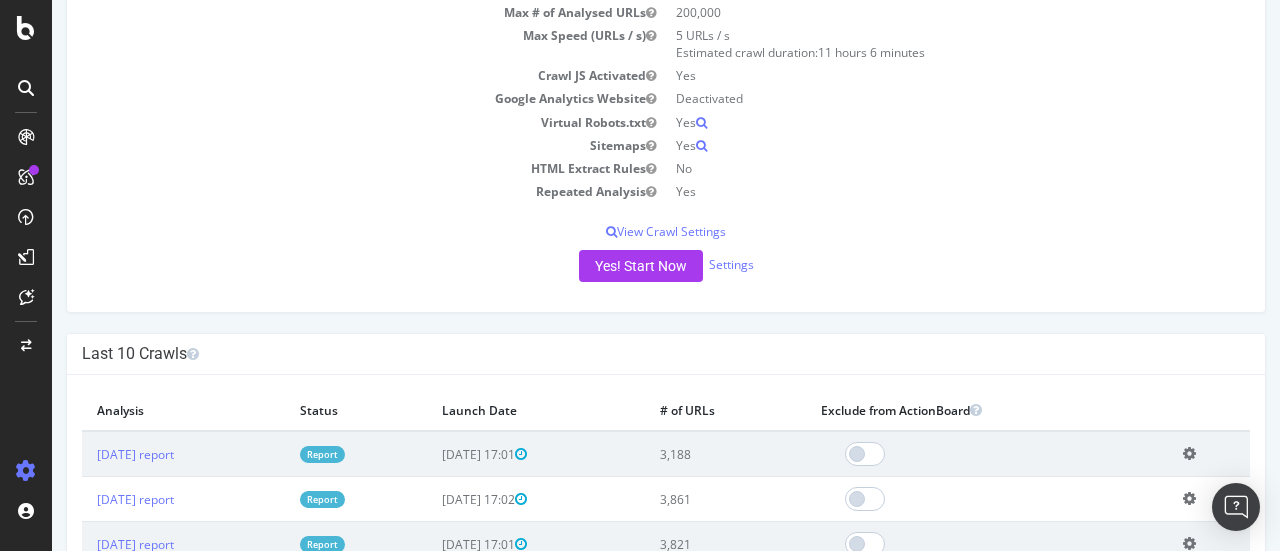 scroll, scrollTop: 300, scrollLeft: 0, axis: vertical 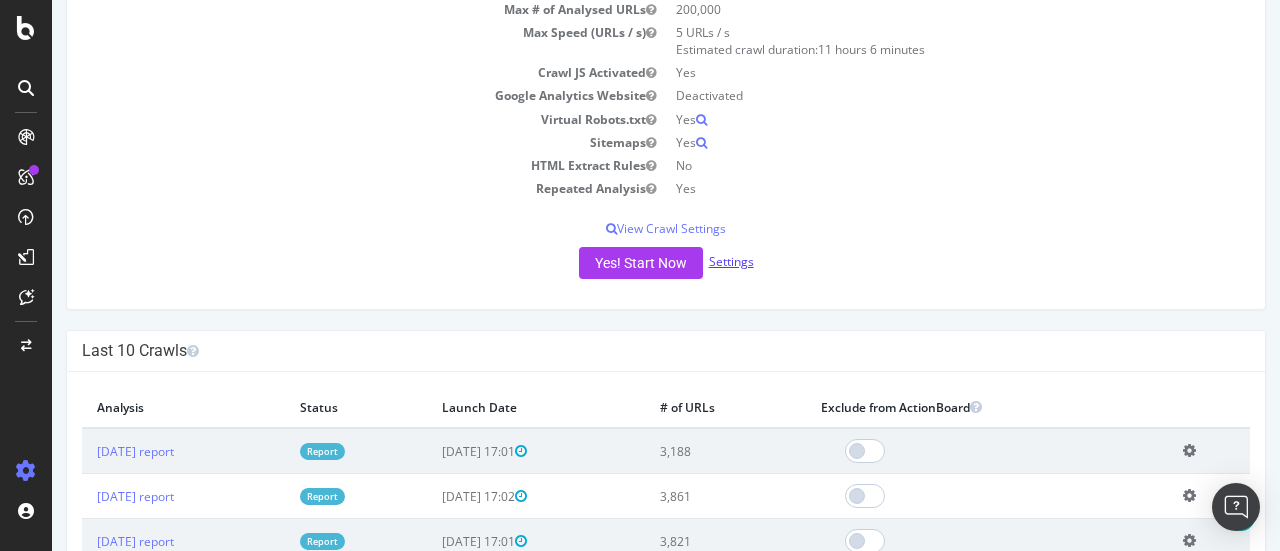 click on "Settings" at bounding box center (731, 261) 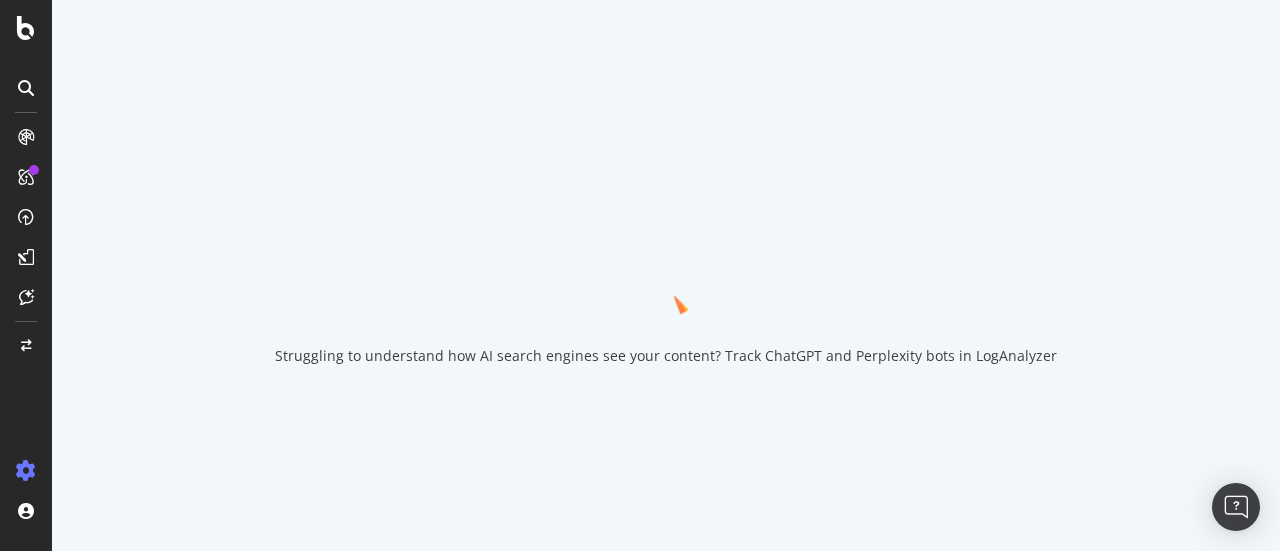 scroll, scrollTop: 0, scrollLeft: 0, axis: both 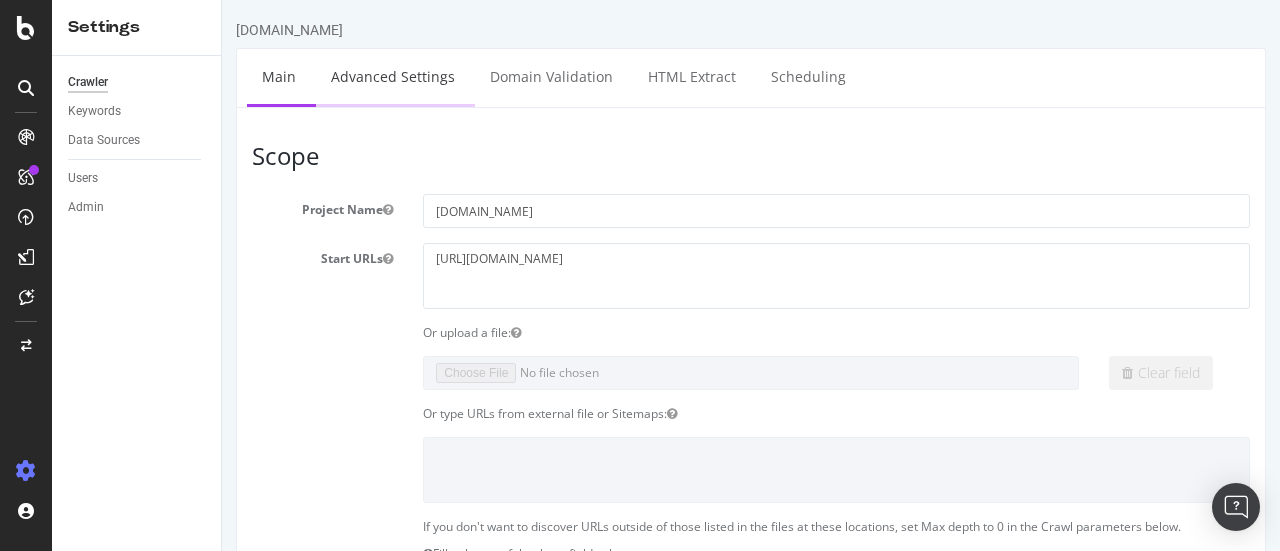 click on "Advanced Settings" at bounding box center [393, 76] 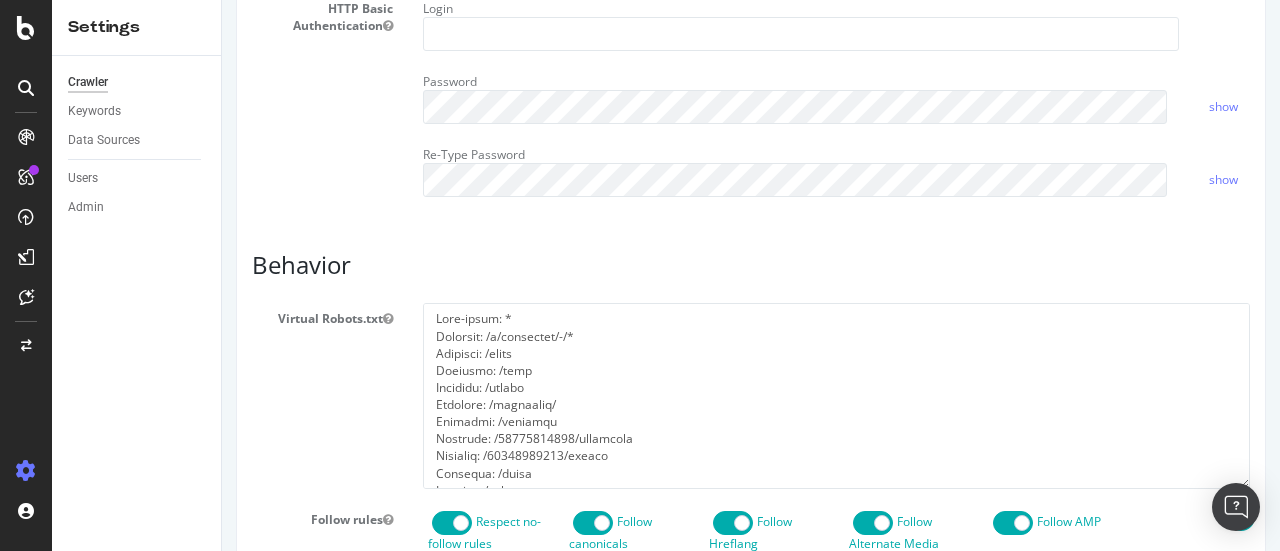 scroll, scrollTop: 900, scrollLeft: 0, axis: vertical 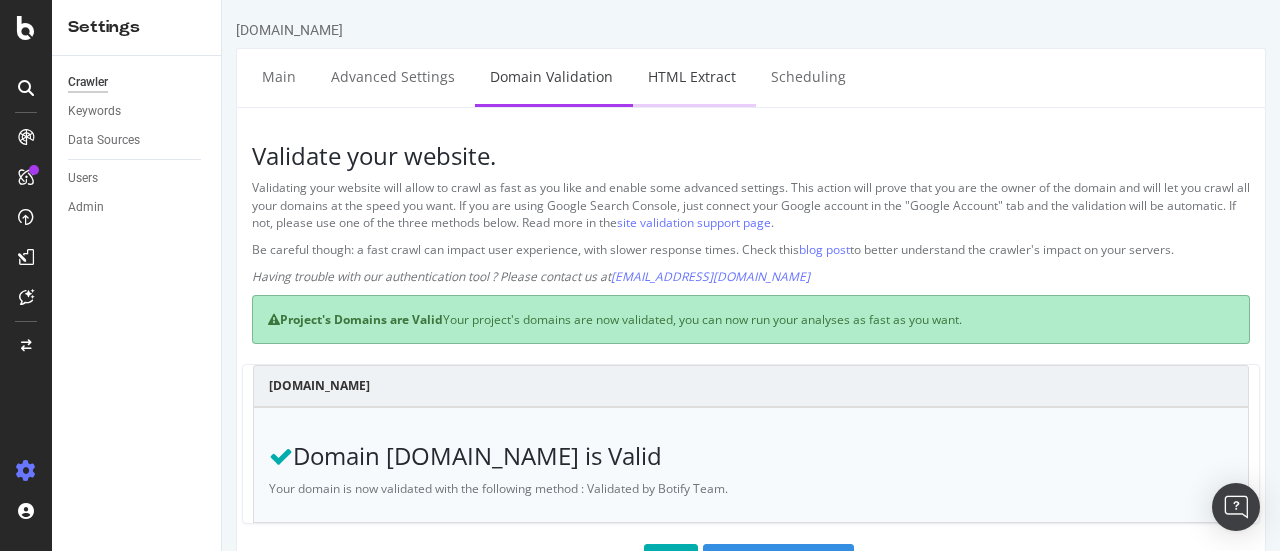 click on "HTML Extract" at bounding box center [692, 76] 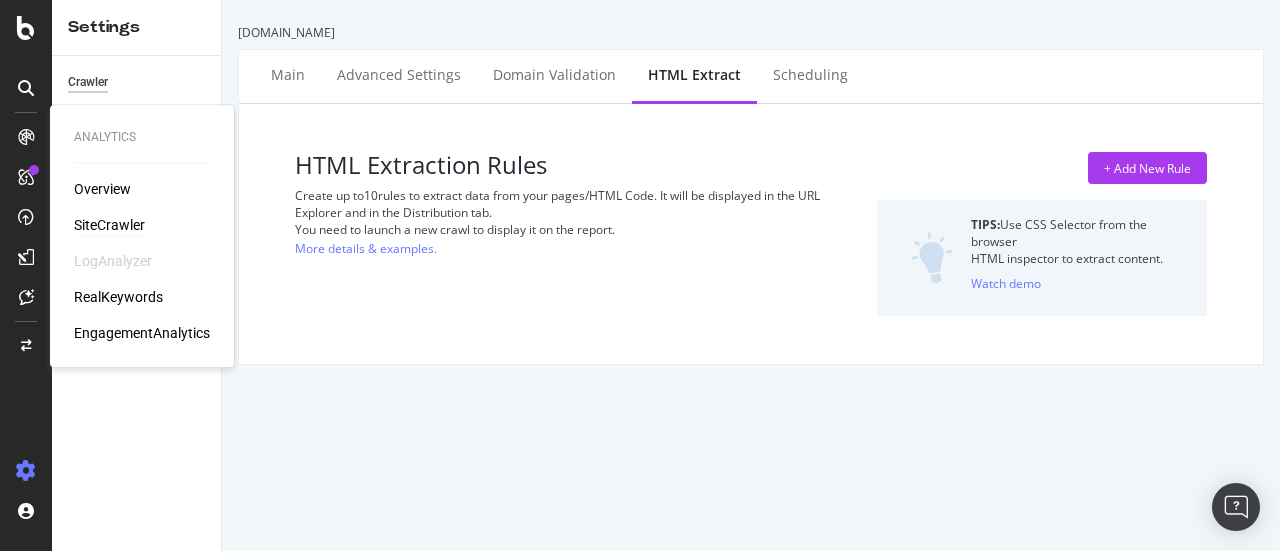 click on "SiteCrawler" at bounding box center [109, 225] 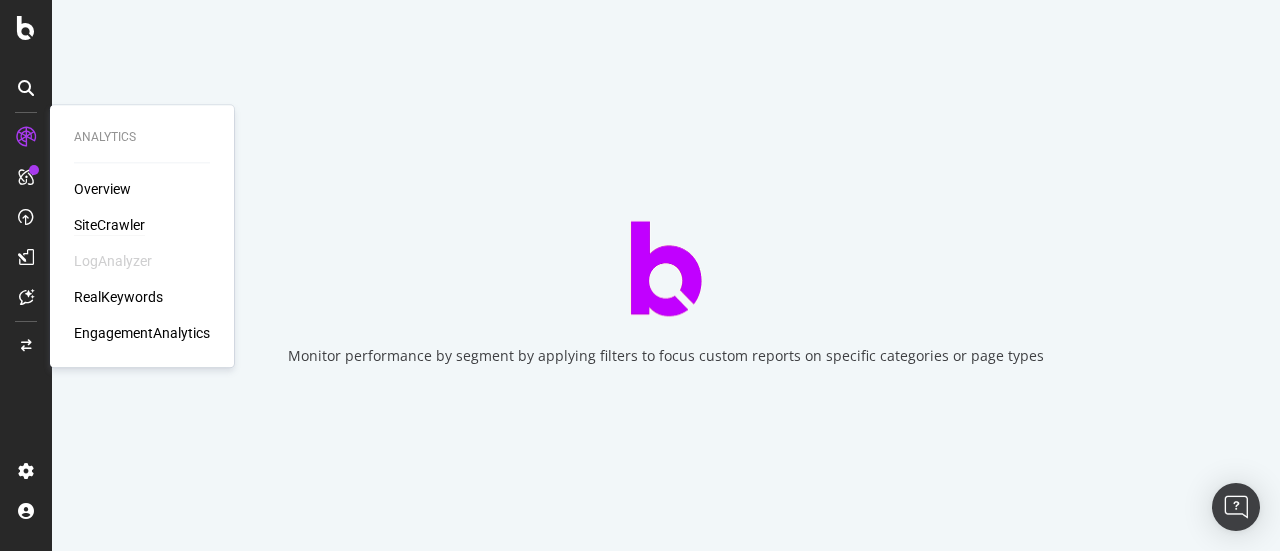 click on "SiteCrawler" at bounding box center [109, 225] 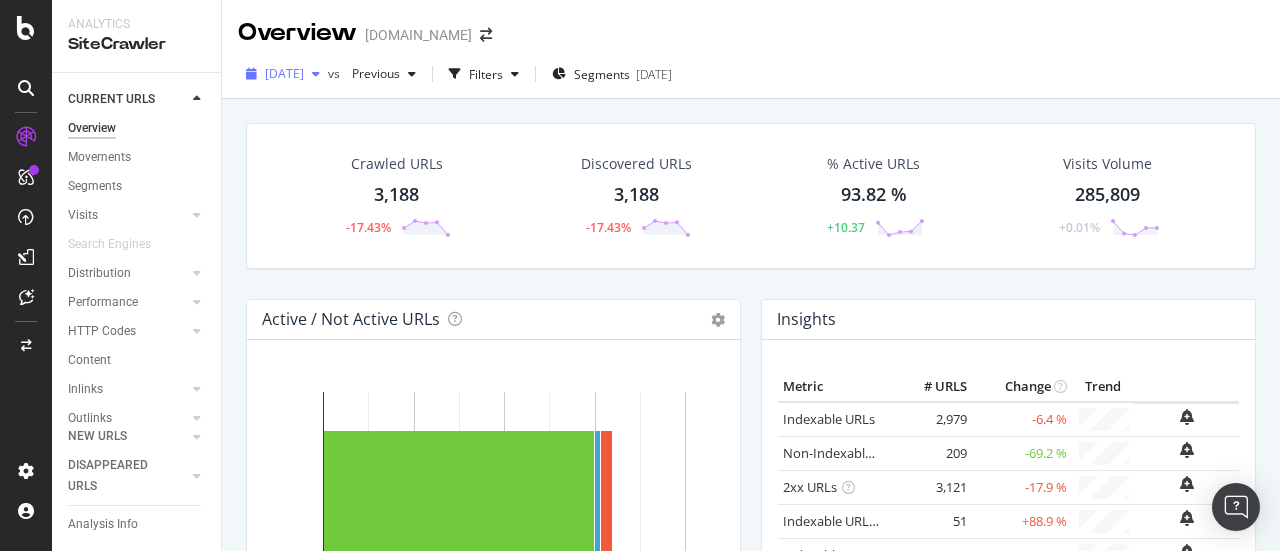 click on "[DATE]" at bounding box center [284, 73] 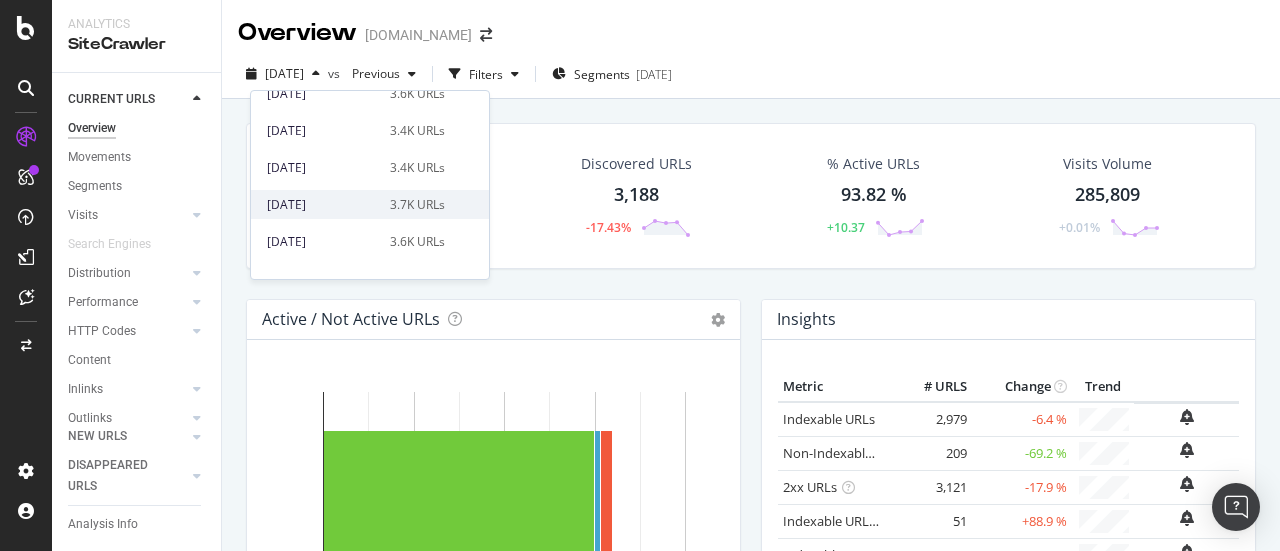 scroll, scrollTop: 0, scrollLeft: 0, axis: both 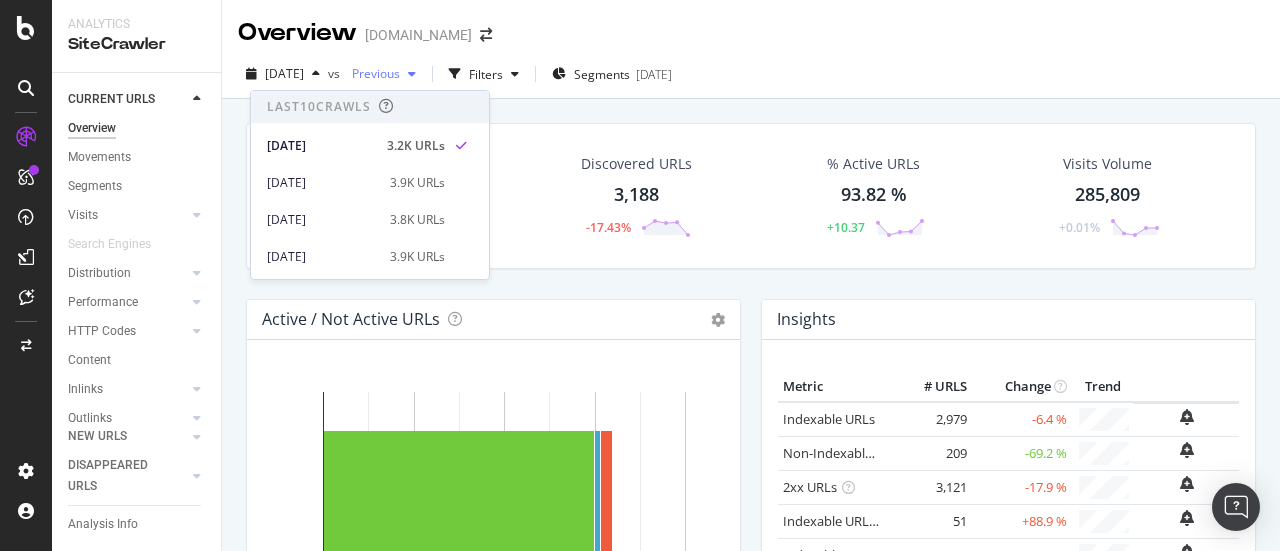 click at bounding box center (412, 74) 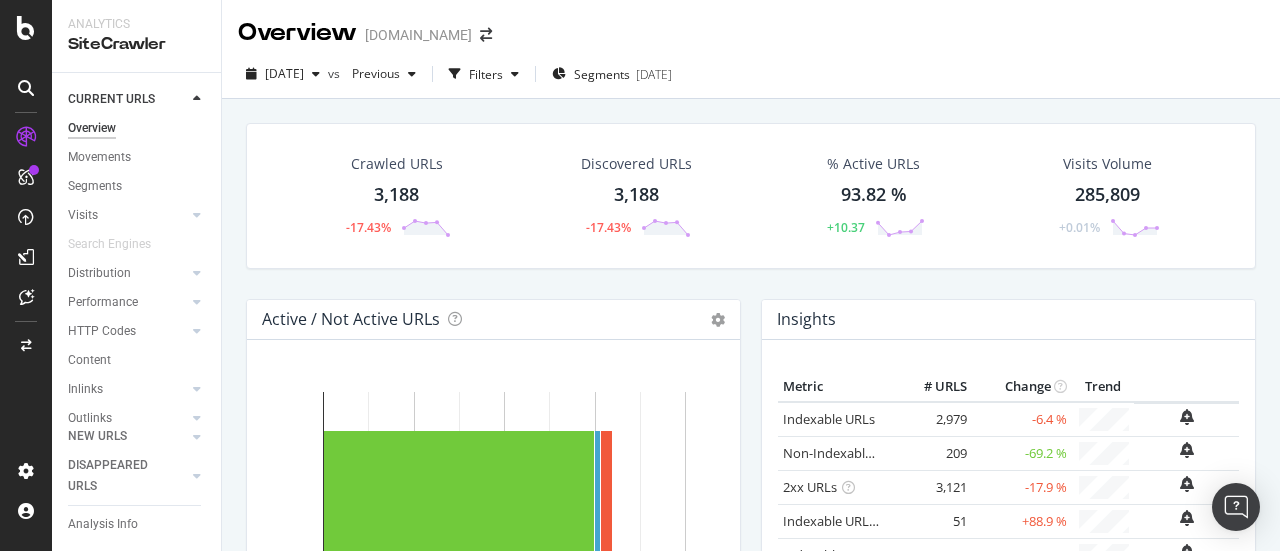 click on "Crawled URLs 3,188 -17.43% Discovered URLs 3,188 -17.43% % Active URLs 93.82 % +10.37 Visits Volume 285,809 +0.01%
Active / Not Active URLs
Chart (by Value) Chart (by Percentage) Table Expand Export as CSV Export as PNG
×
Distribution of all pages in terms of organic traffic performance: active vs inactive pages, with indexable status for inactive pages. An active page is a page which generated at least one visit over the period imported from Google Analytics (by default: the last 30 days).   Read more about the Active Pages indicator.
See the    video about the Visits section of the report  in [GEOGRAPHIC_DATA].
Active Indexable N… Non-Indexa… 0 1,000 2,000 3,000 4,000 Active Indexable Not Active Non-Indexable Not Active 2,991 72 125 Non-Indexab…
View More" at bounding box center [751, 374] 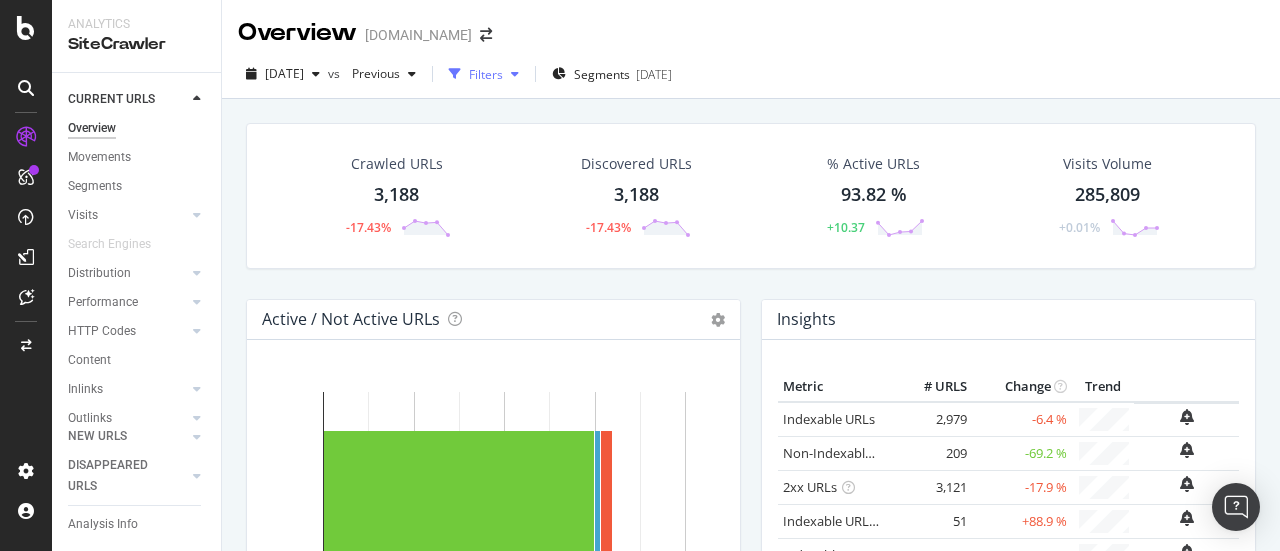 click at bounding box center [515, 74] 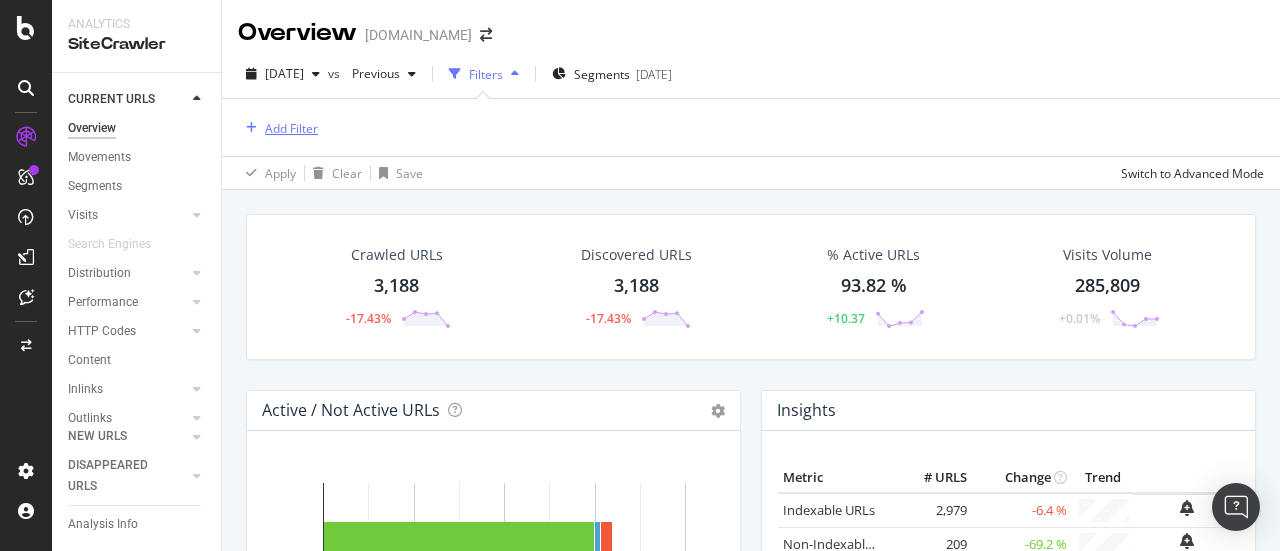 click on "Add Filter" at bounding box center (291, 128) 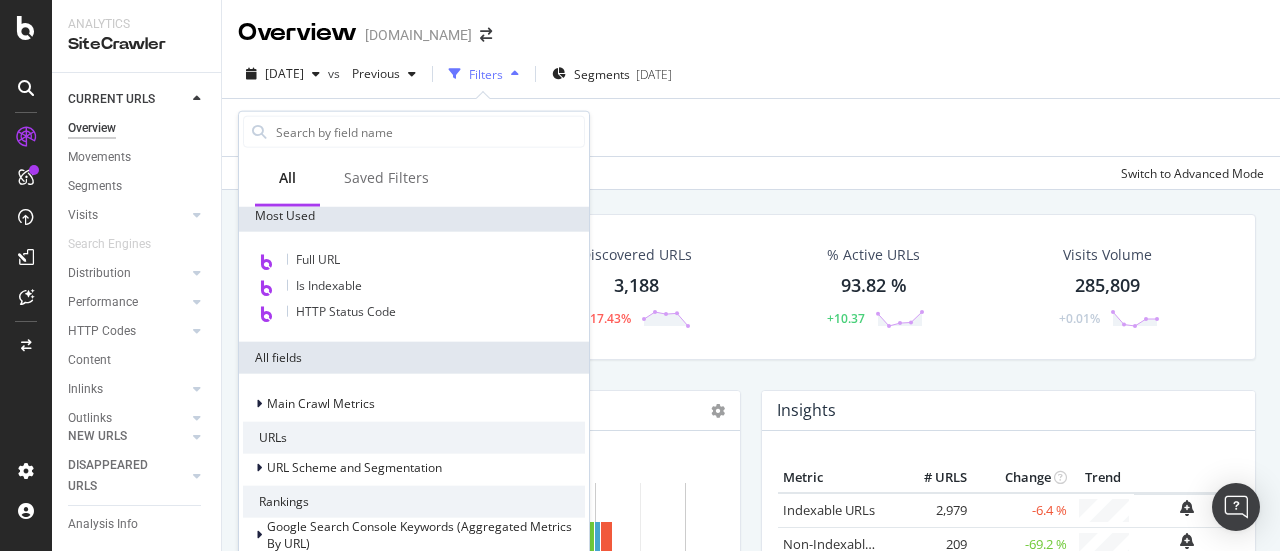 scroll, scrollTop: 0, scrollLeft: 0, axis: both 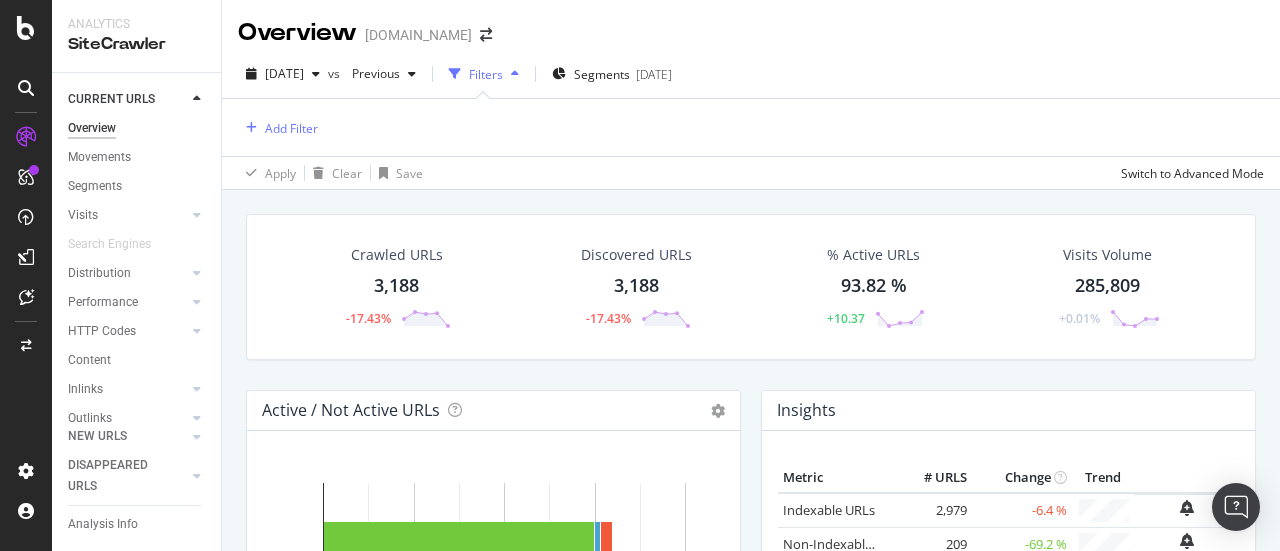 click on "[DATE] vs Previous Filters Segments [DATE]" at bounding box center [751, 78] 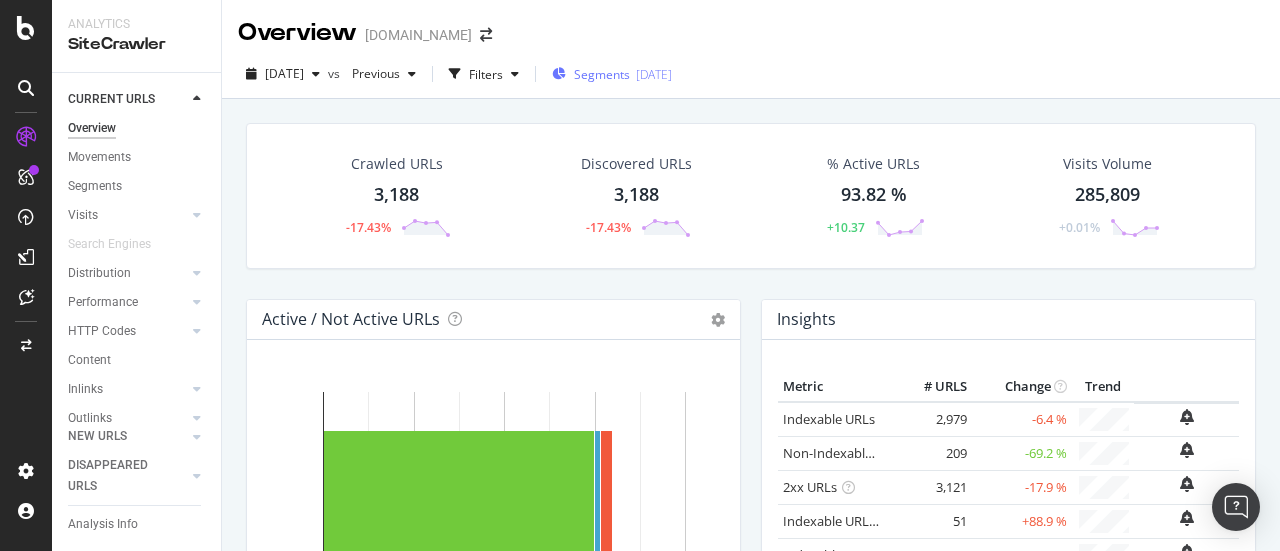click on "Segments" at bounding box center [602, 74] 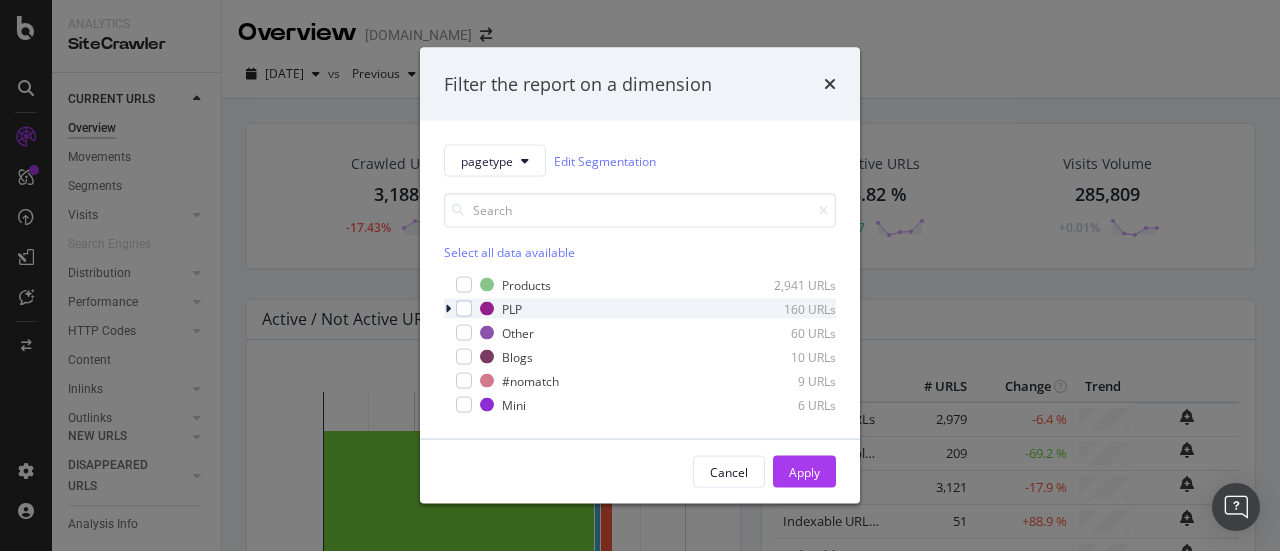 click at bounding box center (448, 309) 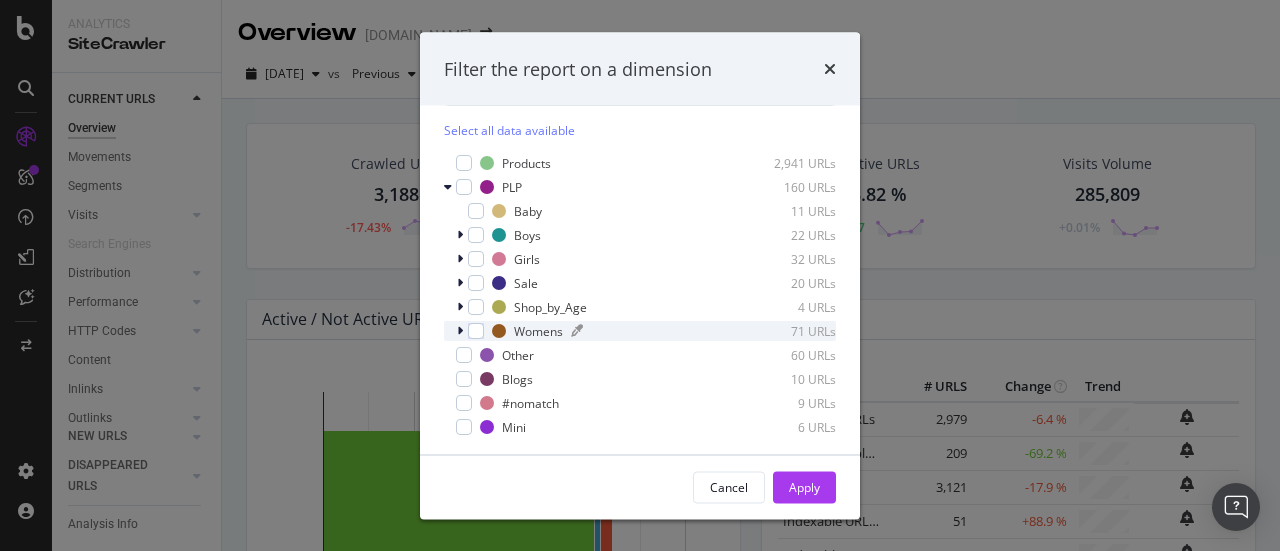 scroll, scrollTop: 112, scrollLeft: 0, axis: vertical 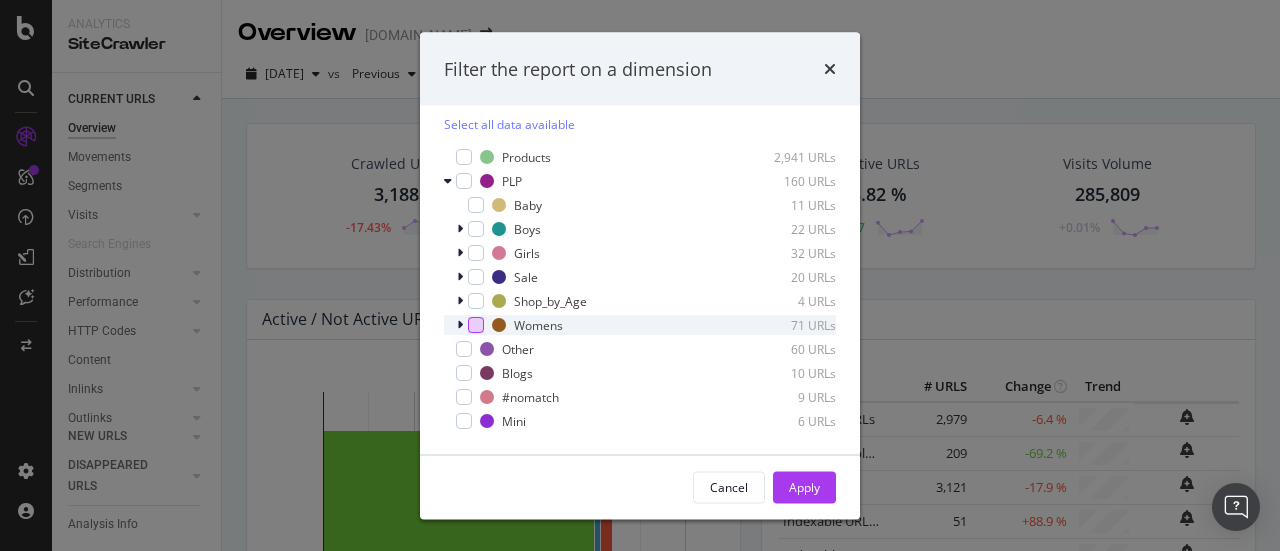 click at bounding box center (476, 326) 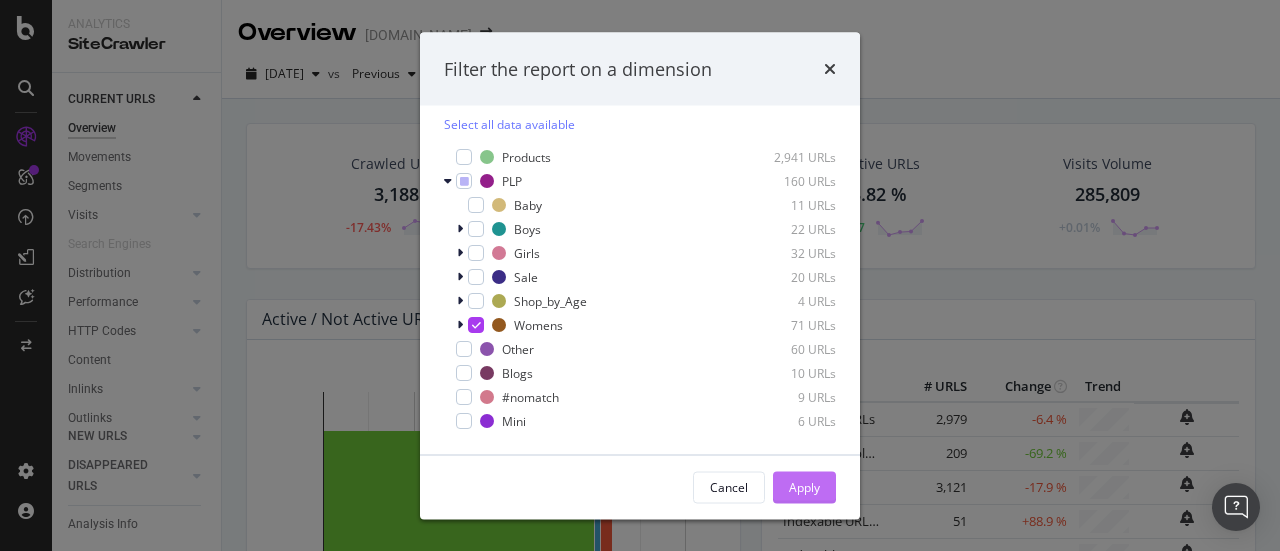 click on "Apply" at bounding box center [804, 486] 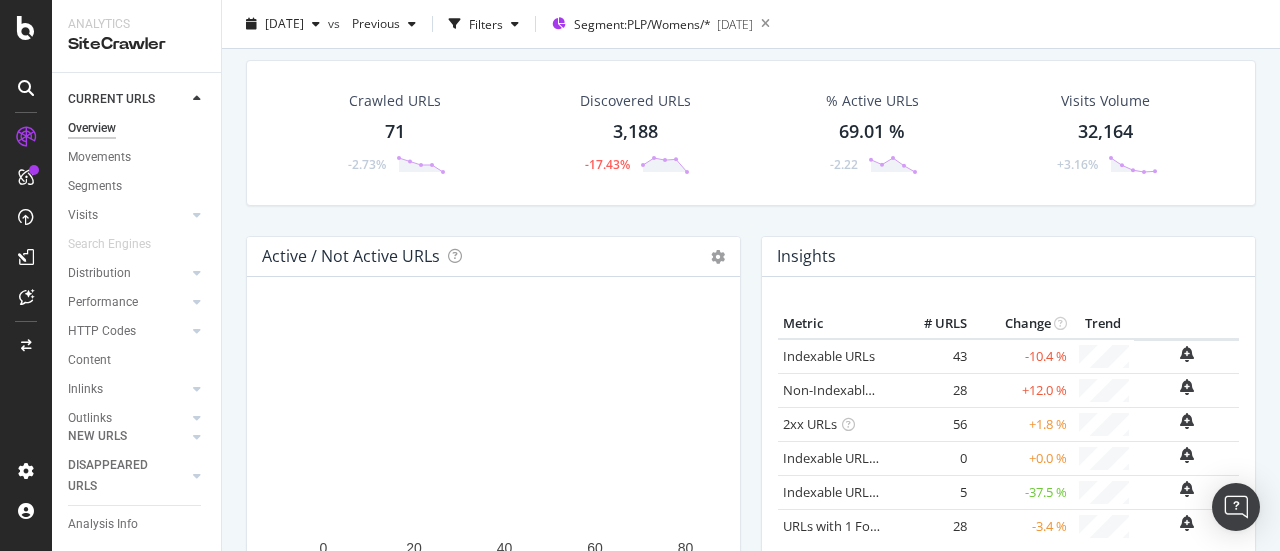 scroll, scrollTop: 0, scrollLeft: 0, axis: both 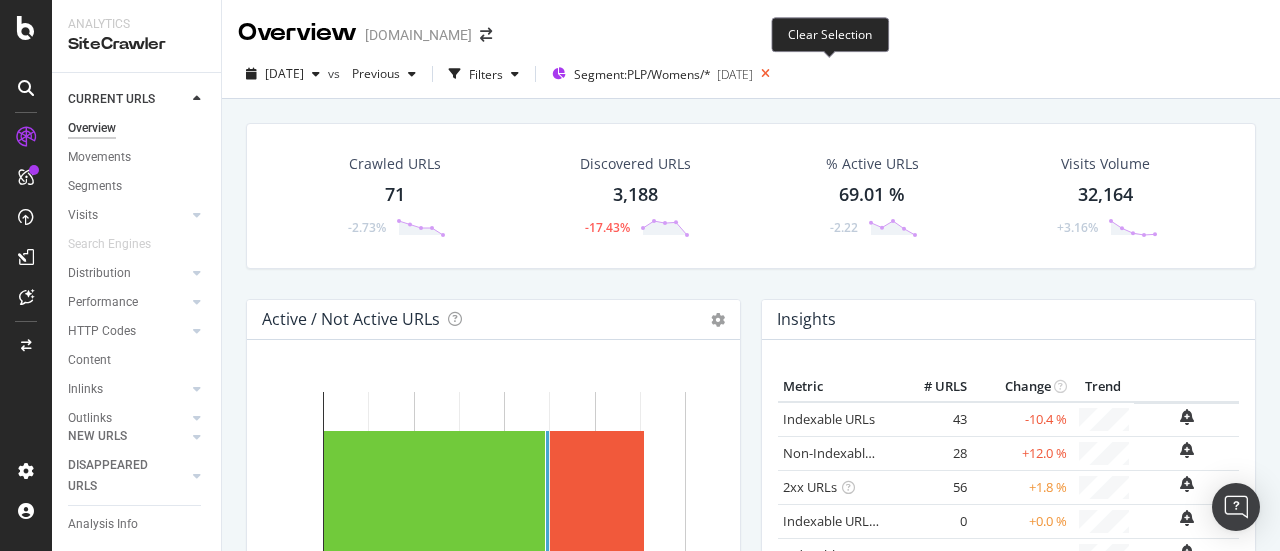 click at bounding box center [765, 74] 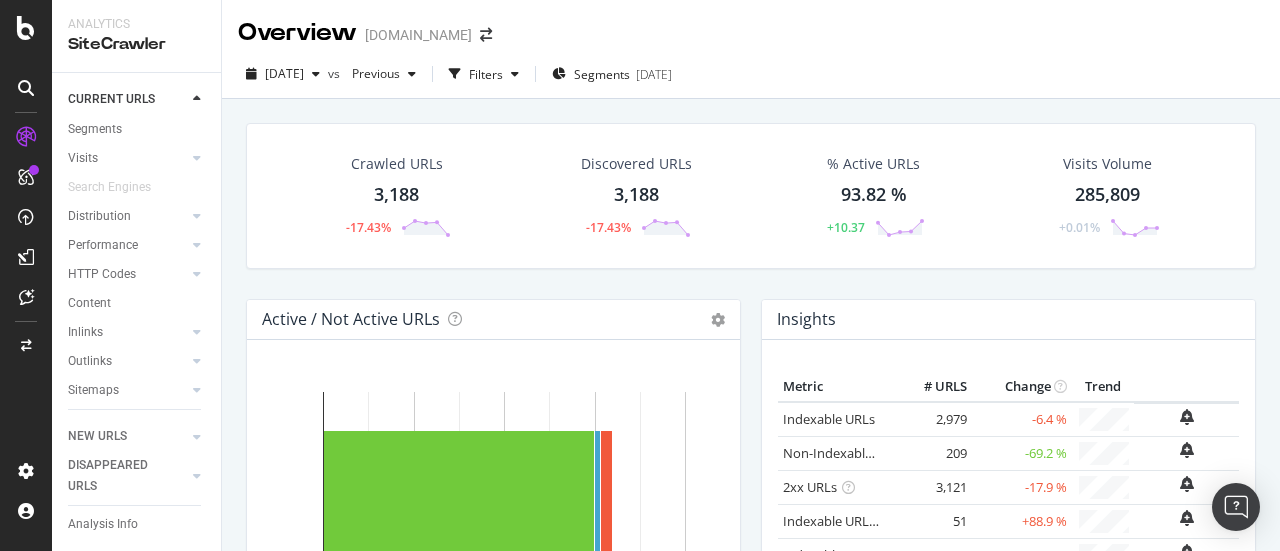 scroll, scrollTop: 140, scrollLeft: 0, axis: vertical 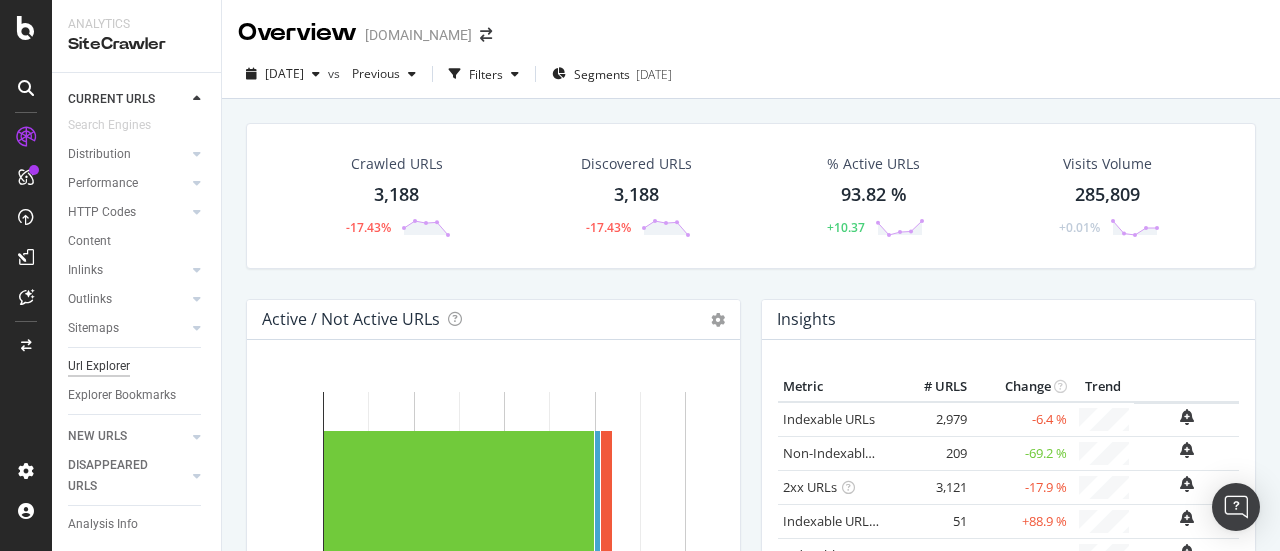 click on "Url Explorer" at bounding box center [99, 366] 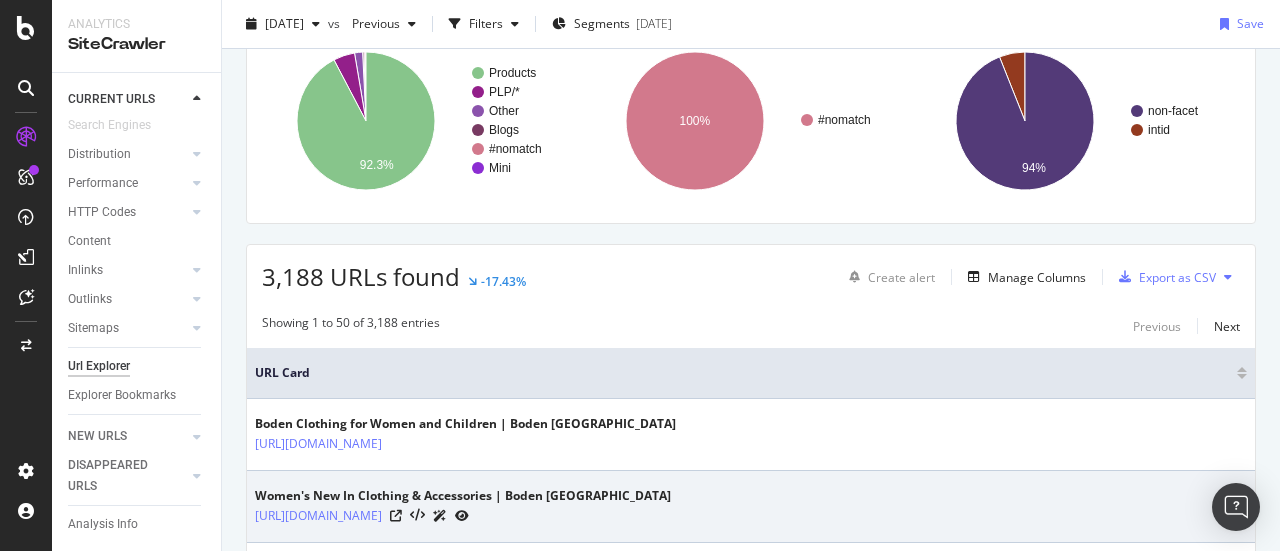 scroll, scrollTop: 100, scrollLeft: 0, axis: vertical 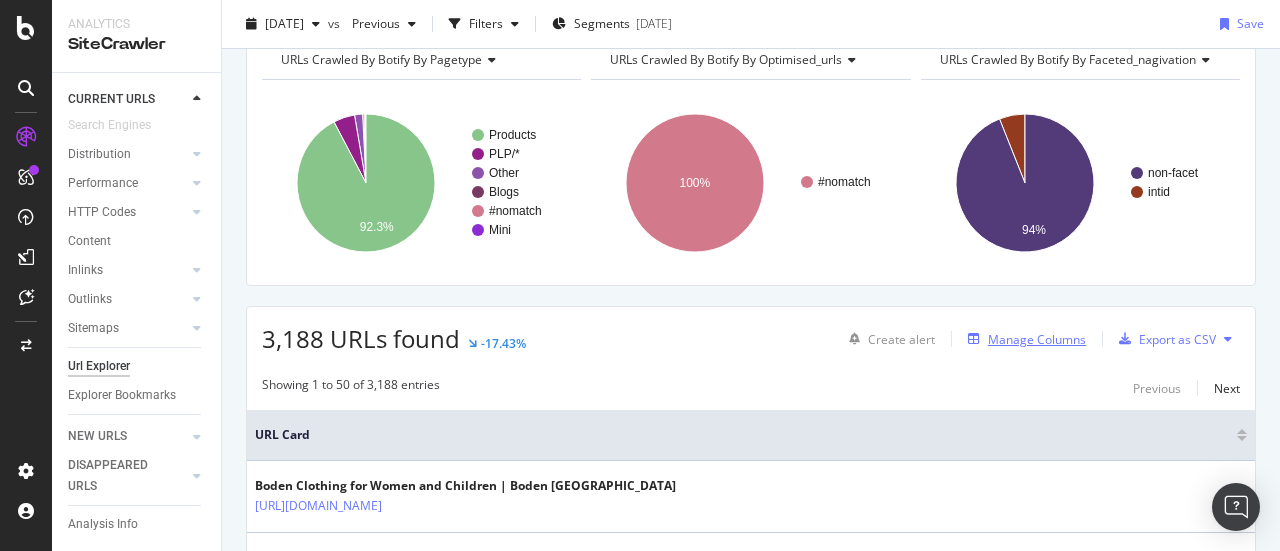 click on "Manage Columns" at bounding box center (1037, 339) 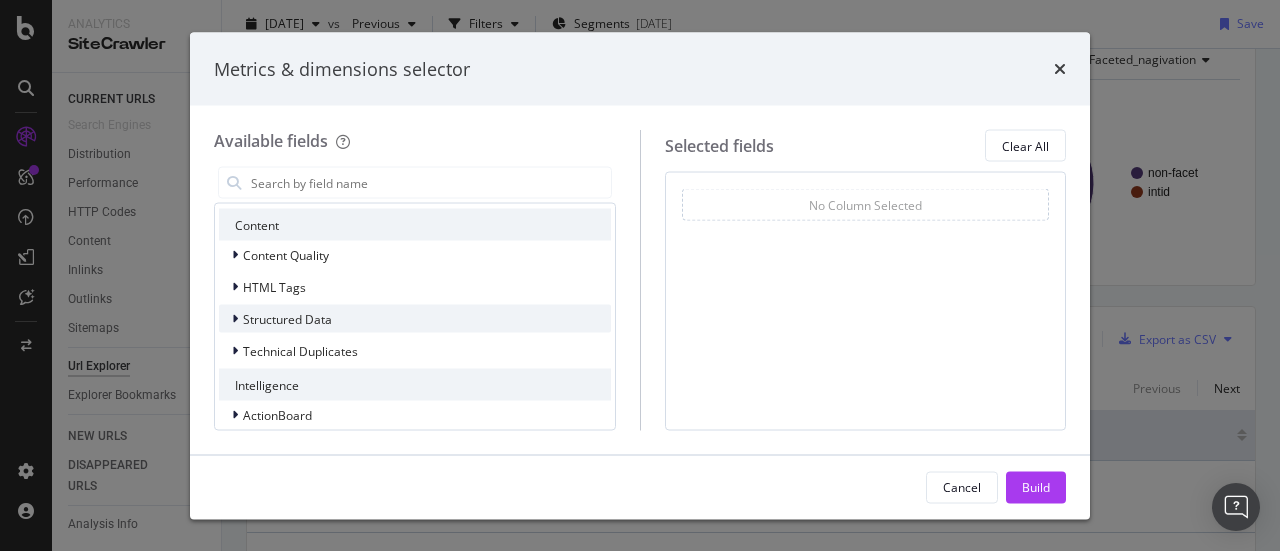scroll, scrollTop: 543, scrollLeft: 0, axis: vertical 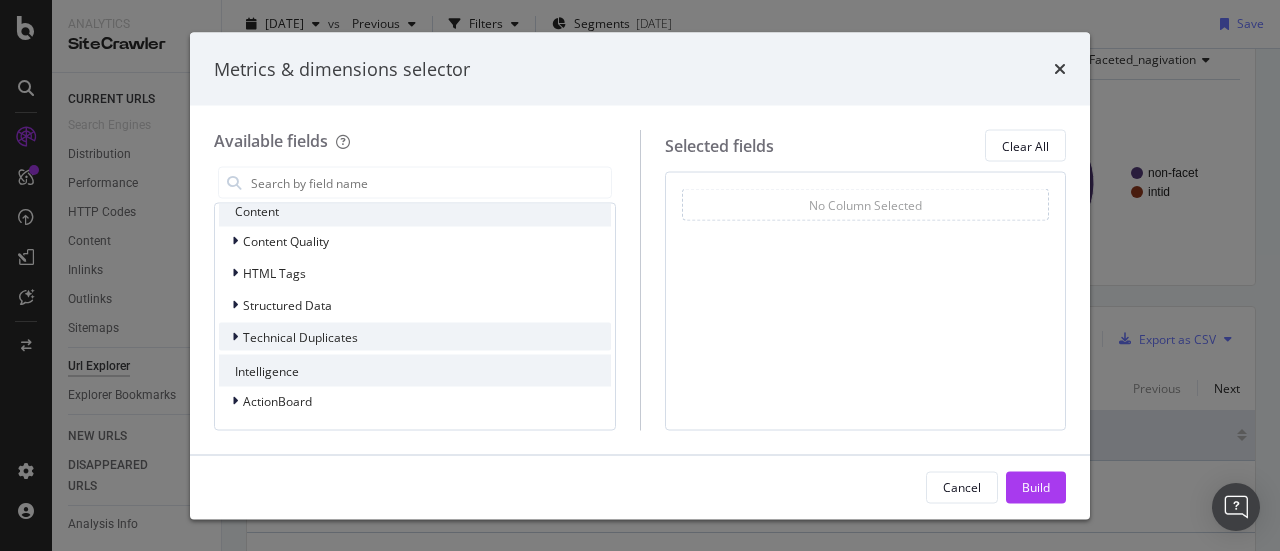 click on "Technical Duplicates" at bounding box center [415, 337] 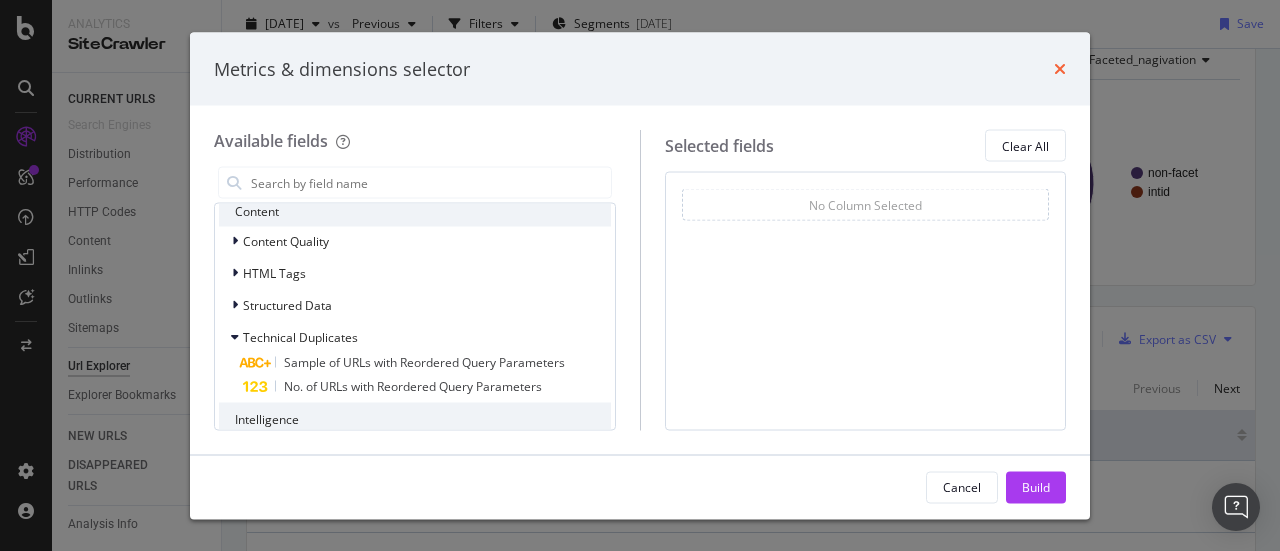 click at bounding box center (1060, 69) 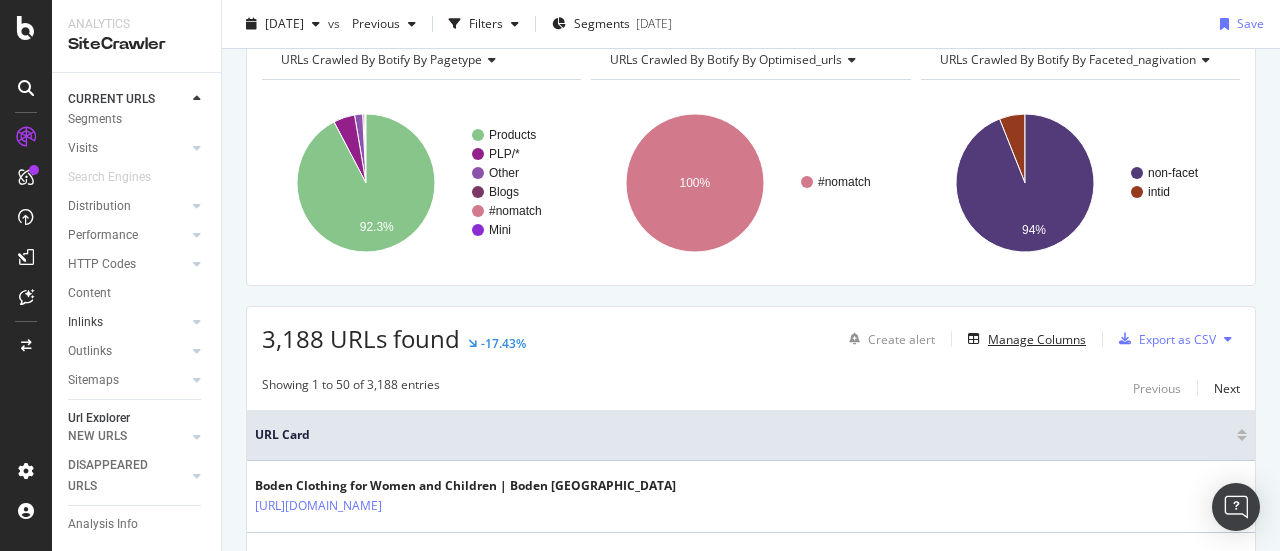 scroll, scrollTop: 0, scrollLeft: 0, axis: both 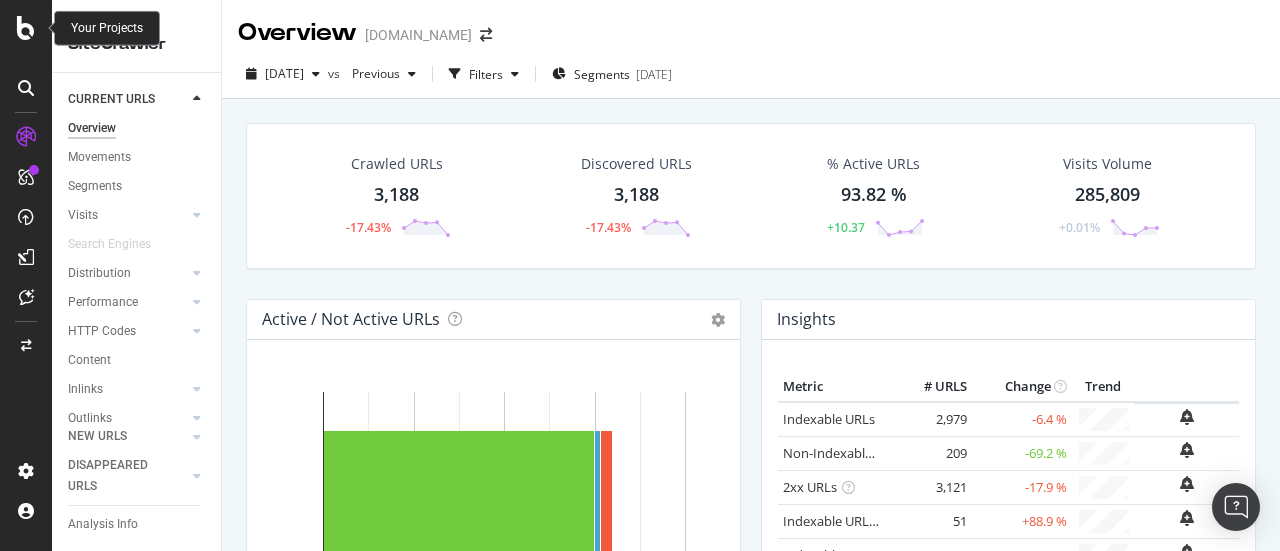 click at bounding box center [26, 28] 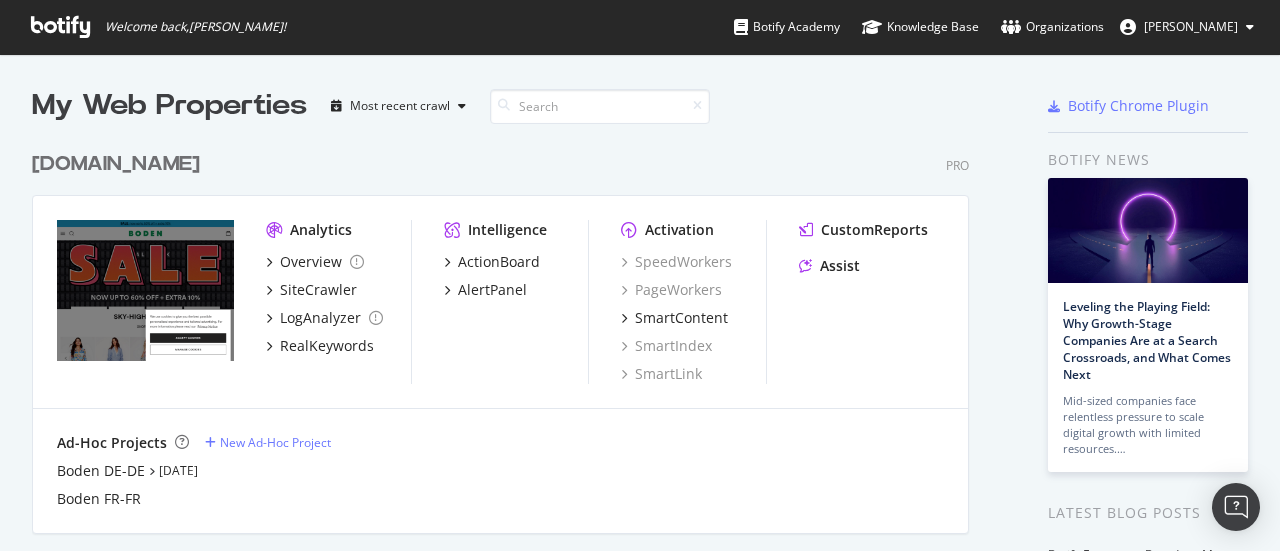 scroll, scrollTop: 16, scrollLeft: 16, axis: both 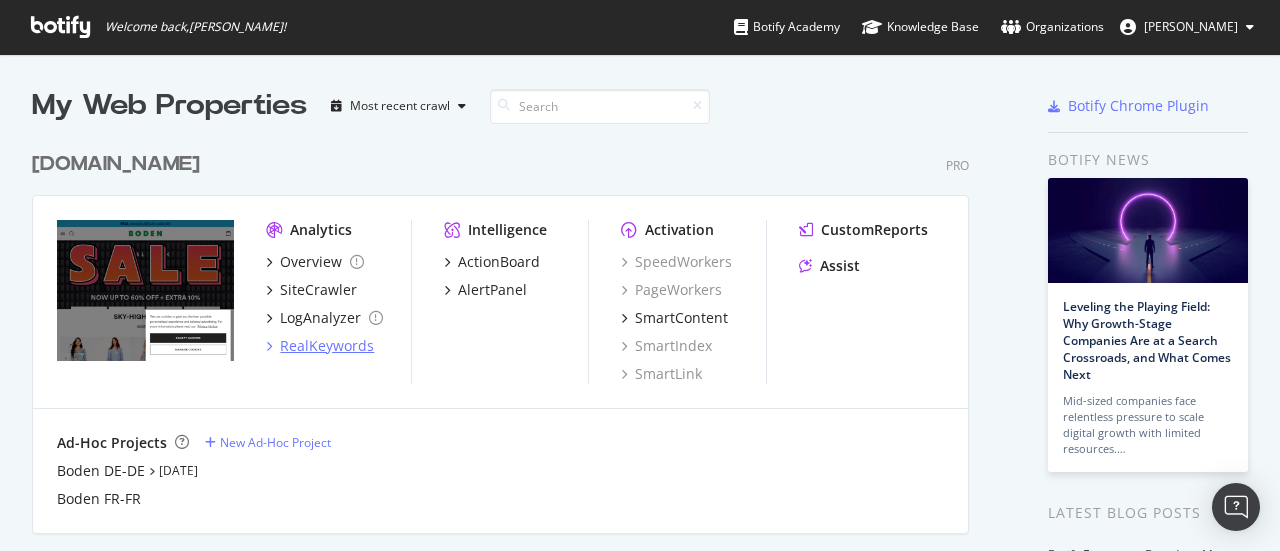 click on "RealKeywords" at bounding box center (327, 346) 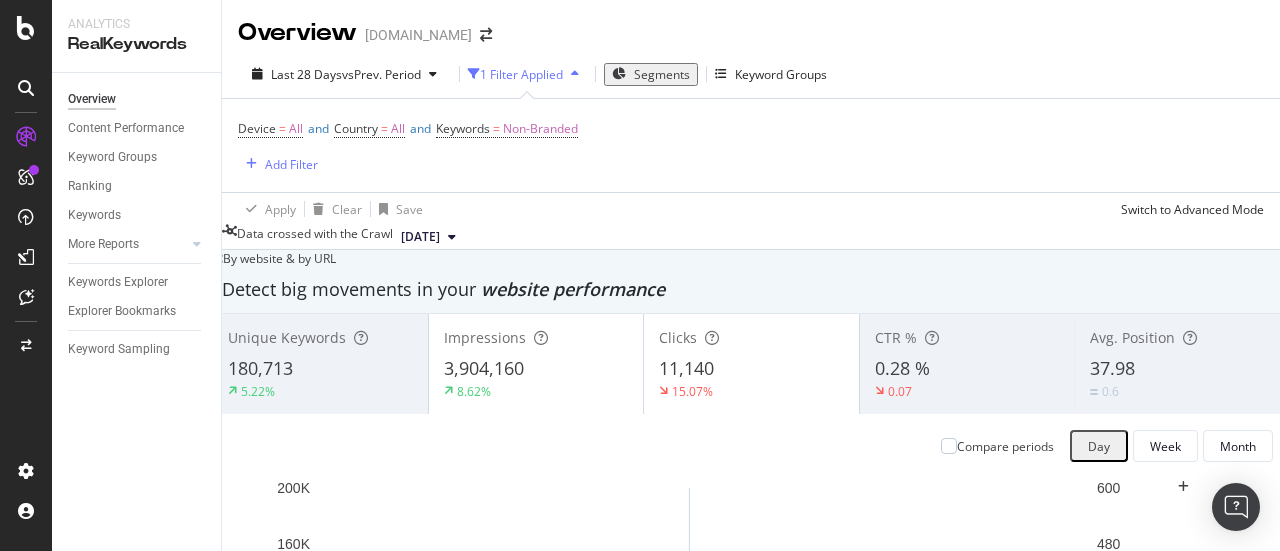 scroll, scrollTop: 200, scrollLeft: 0, axis: vertical 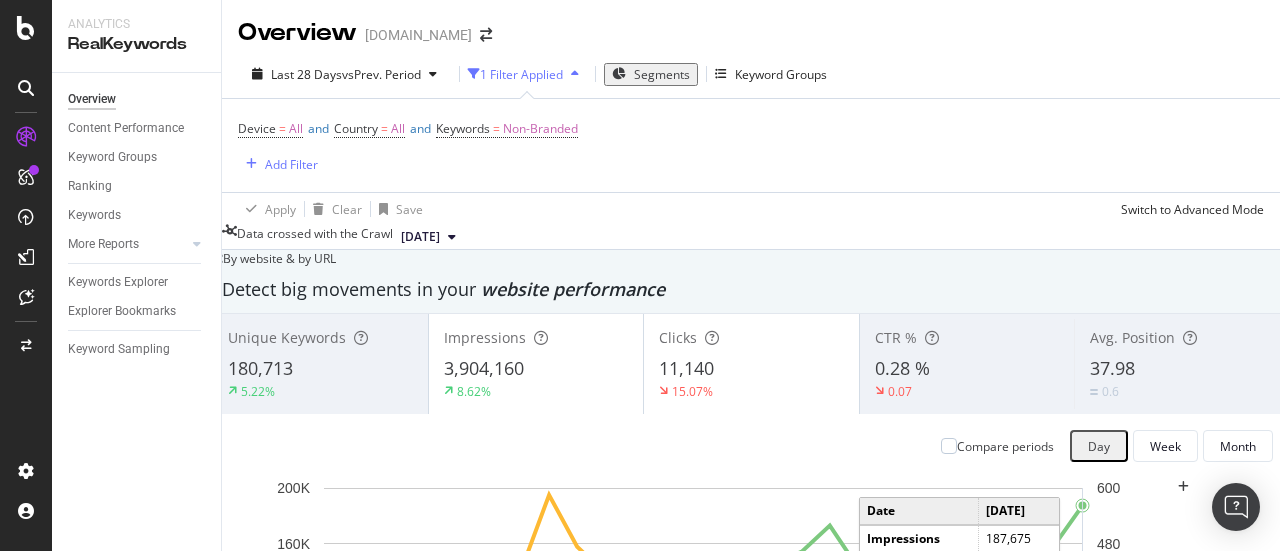click 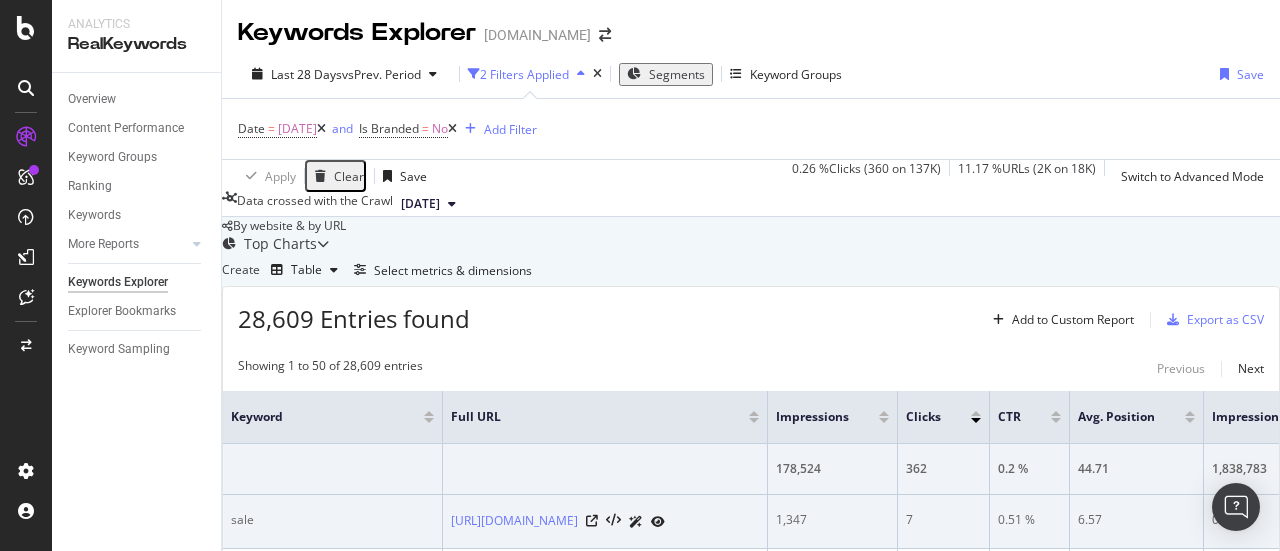 scroll, scrollTop: 0, scrollLeft: 0, axis: both 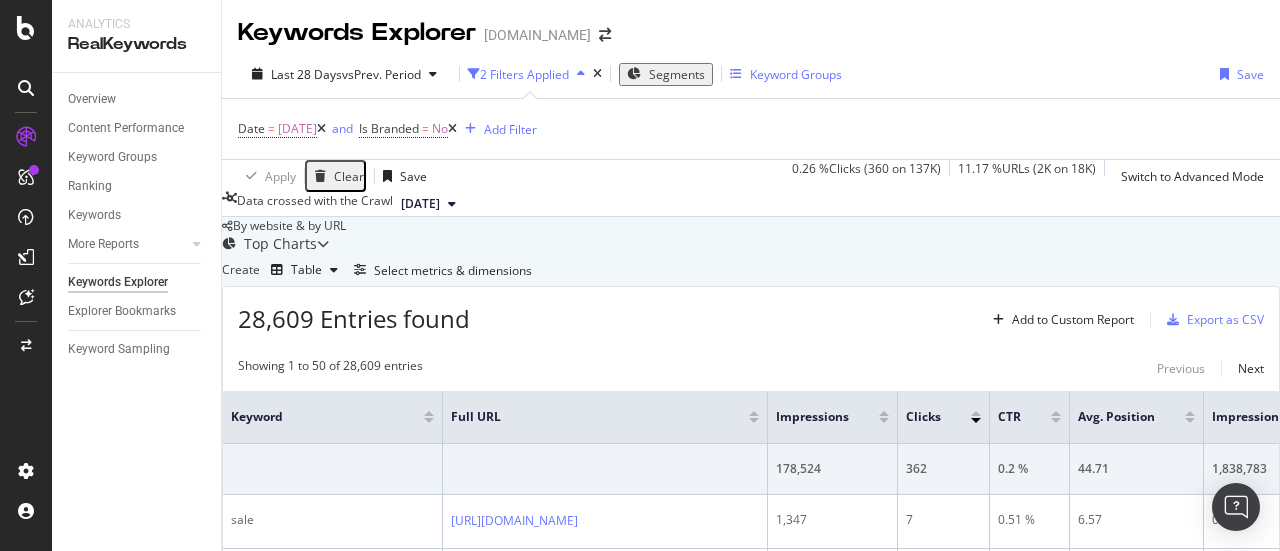 click on "Keyword Groups" at bounding box center [796, 74] 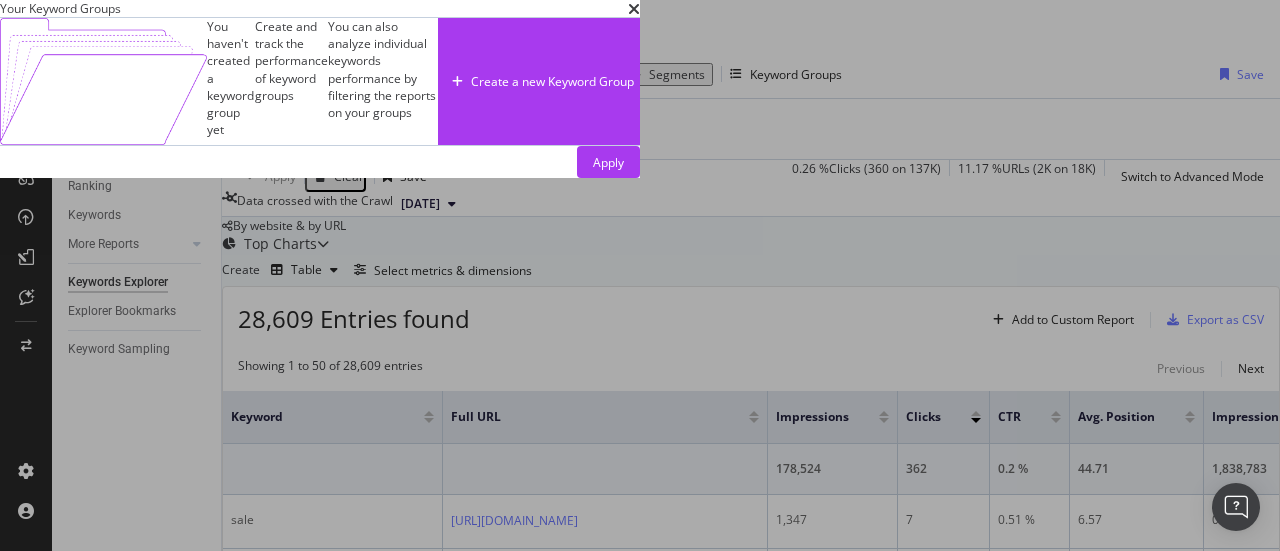 scroll, scrollTop: 0, scrollLeft: 0, axis: both 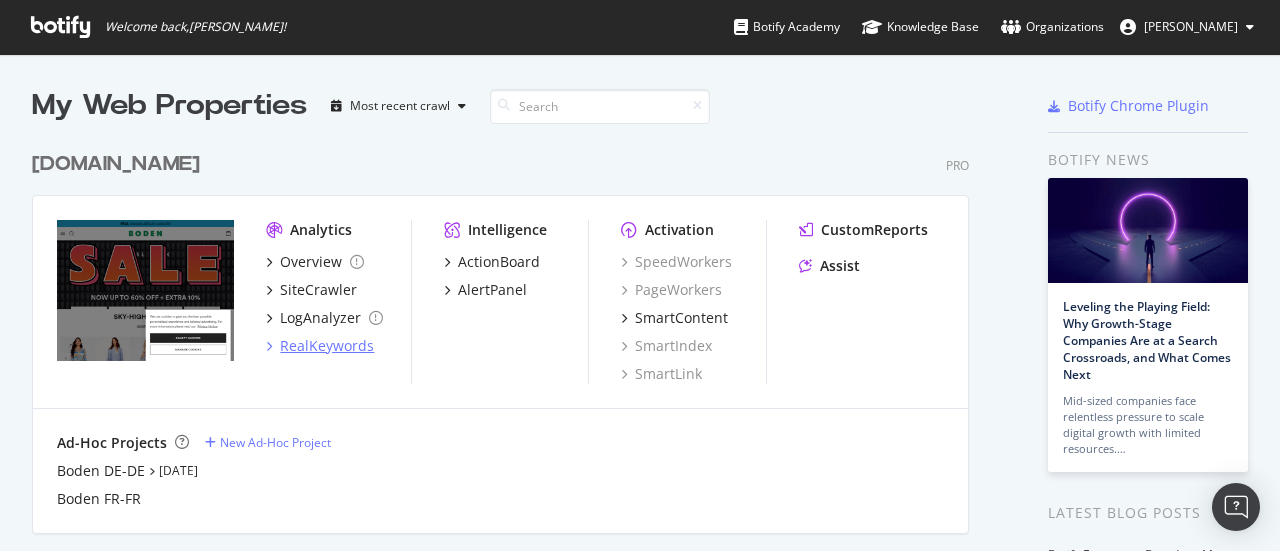 click on "RealKeywords" at bounding box center (327, 346) 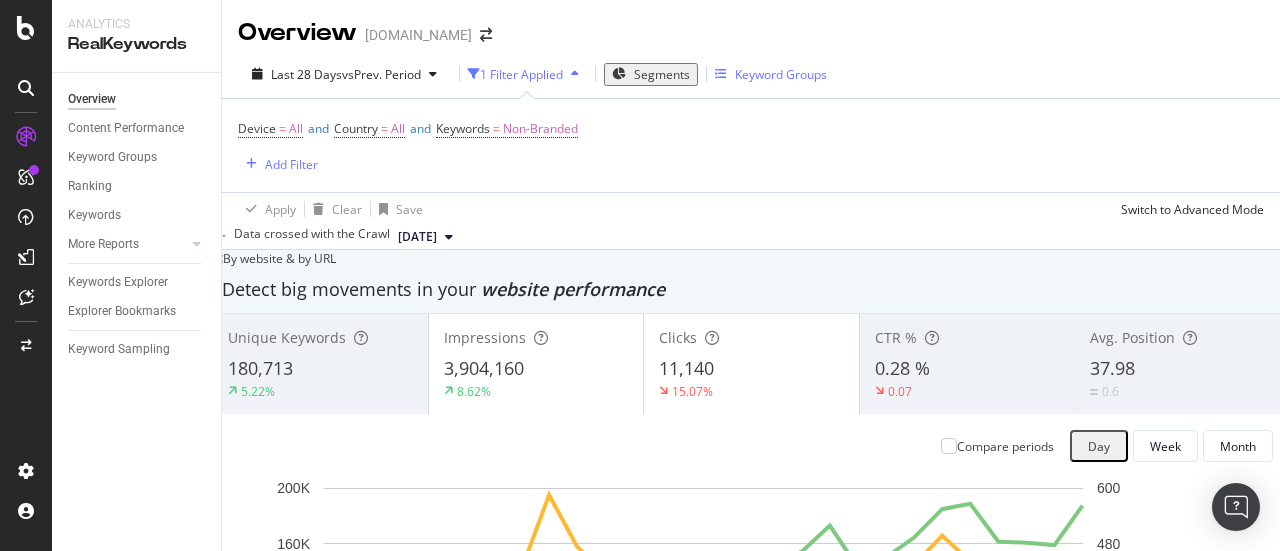 click on "Keyword Groups" at bounding box center (781, 74) 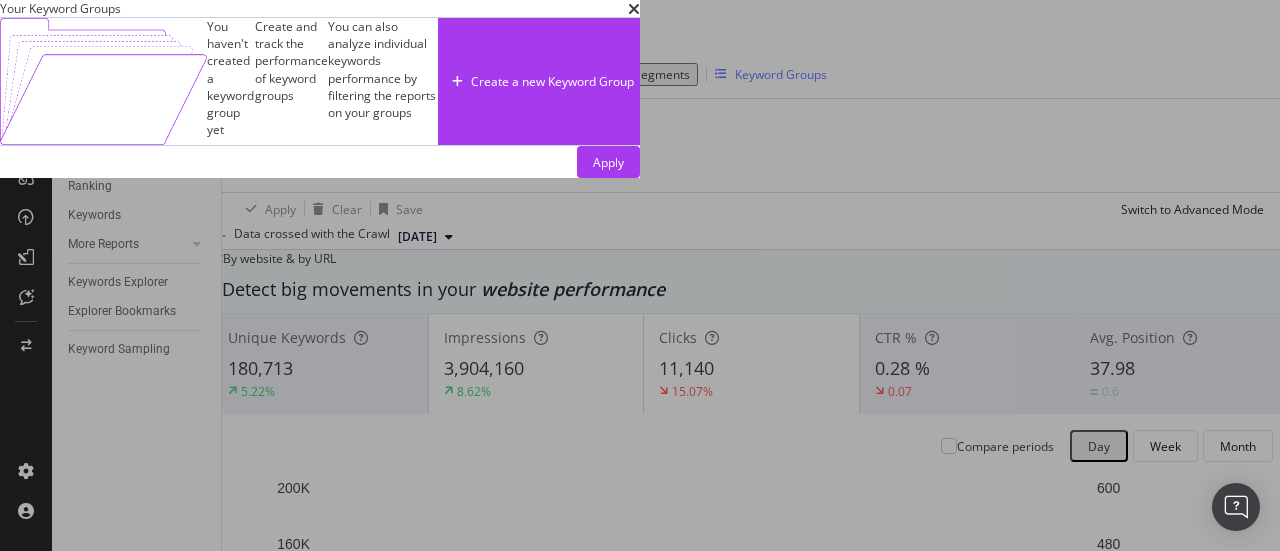 scroll, scrollTop: 18, scrollLeft: 0, axis: vertical 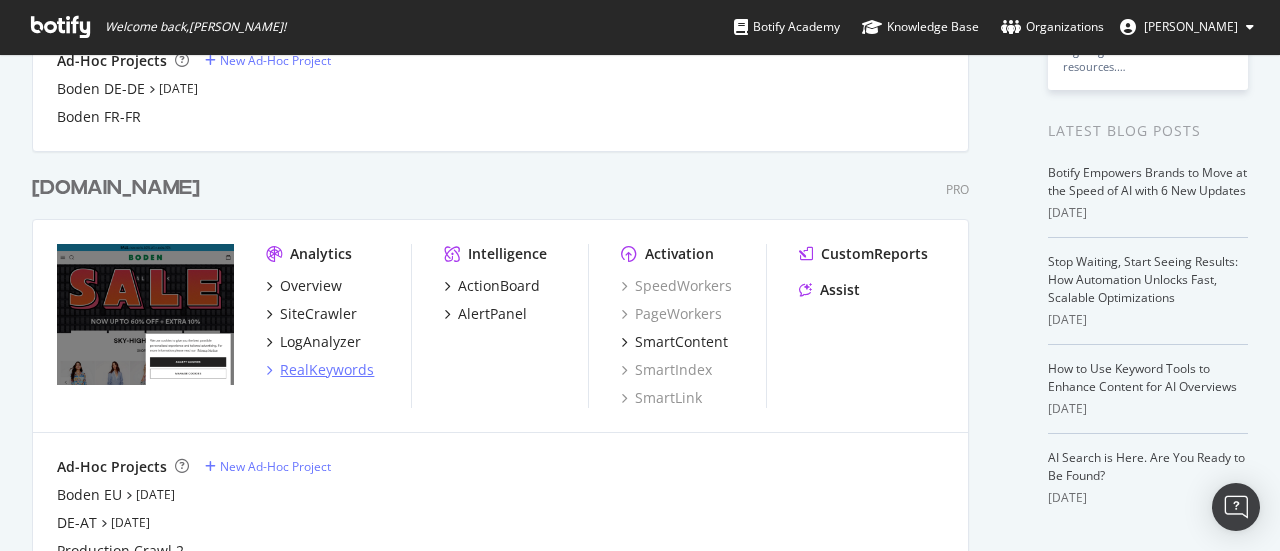 click on "RealKeywords" at bounding box center (327, 370) 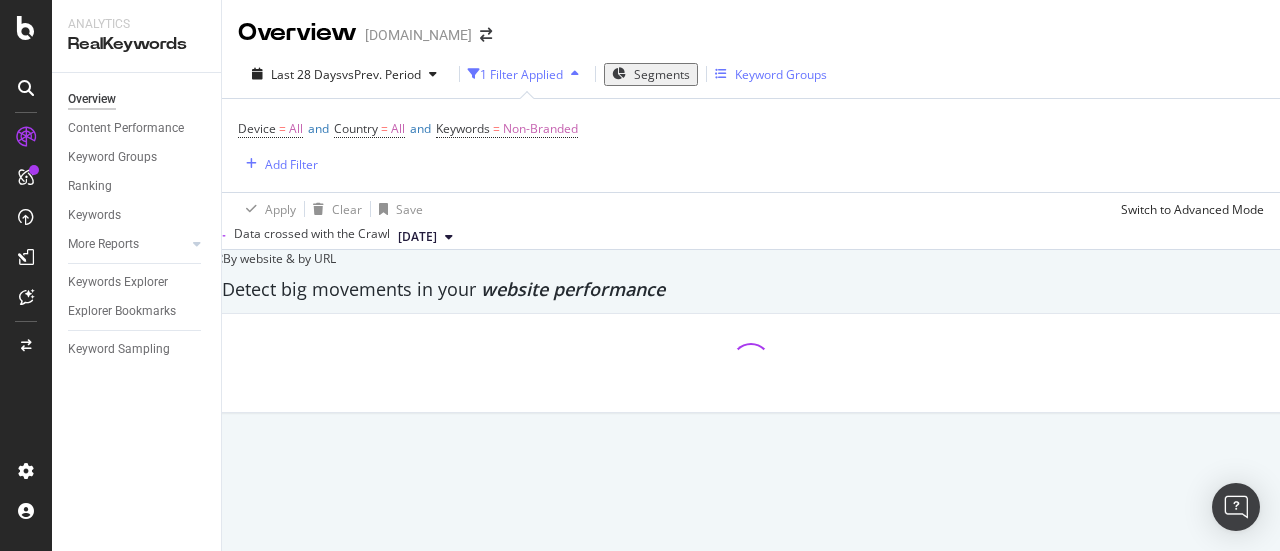 click on "Keyword Groups" at bounding box center [781, 74] 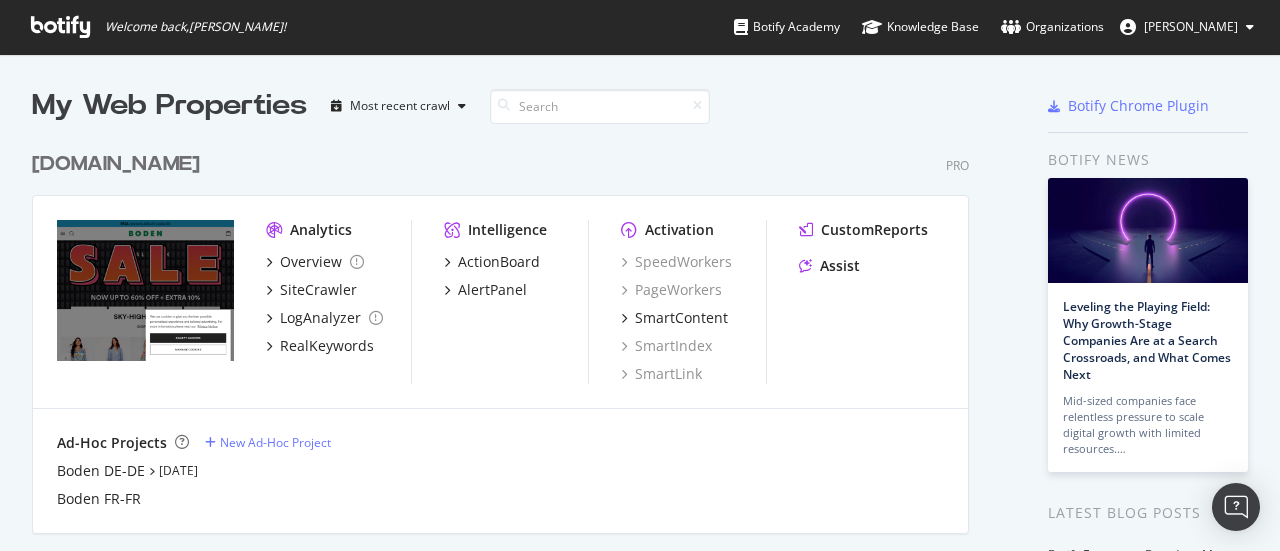 scroll, scrollTop: 16, scrollLeft: 16, axis: both 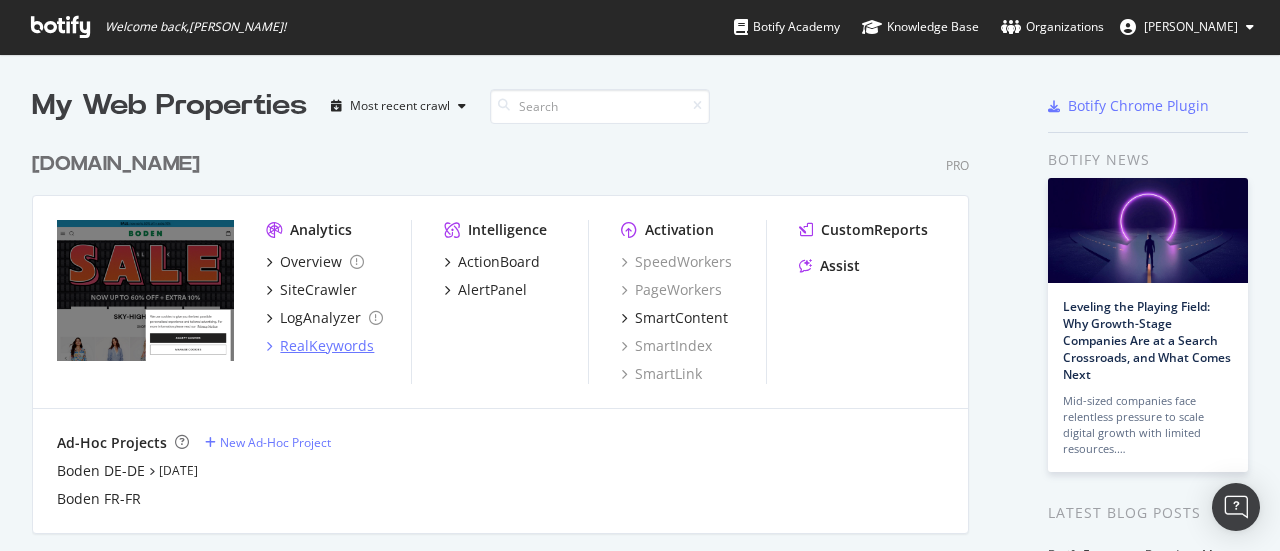 click on "RealKeywords" at bounding box center [327, 346] 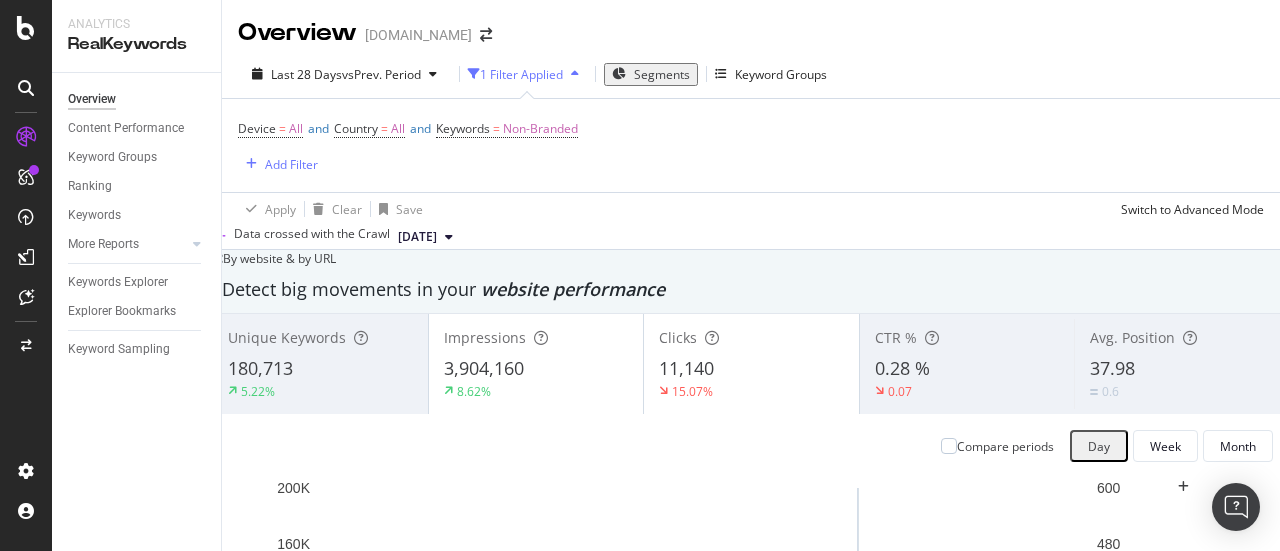scroll, scrollTop: 300, scrollLeft: 0, axis: vertical 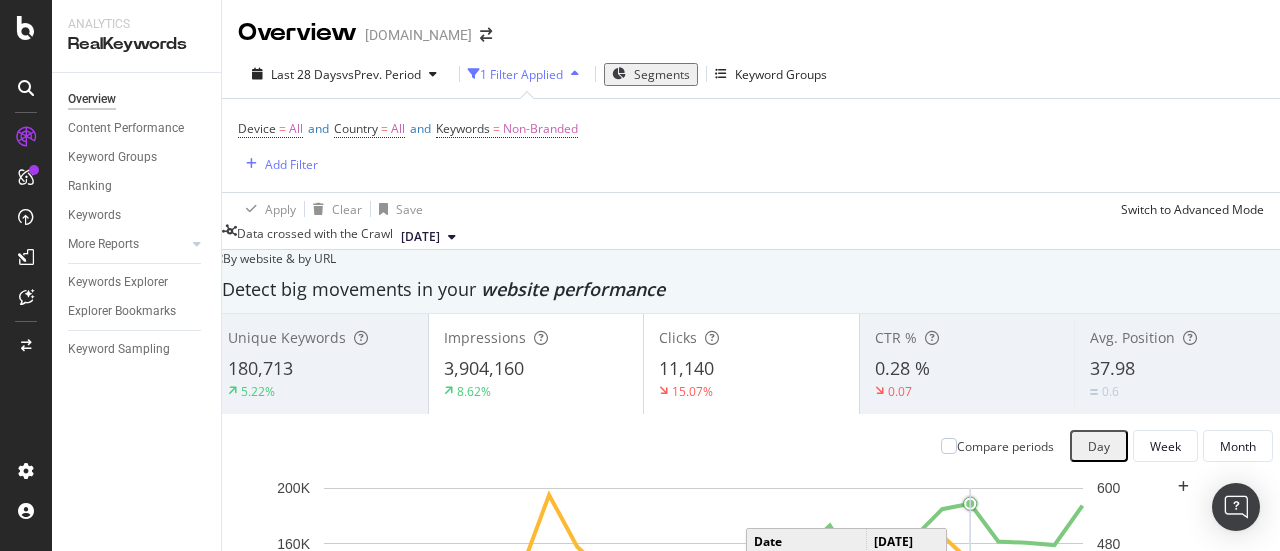 click 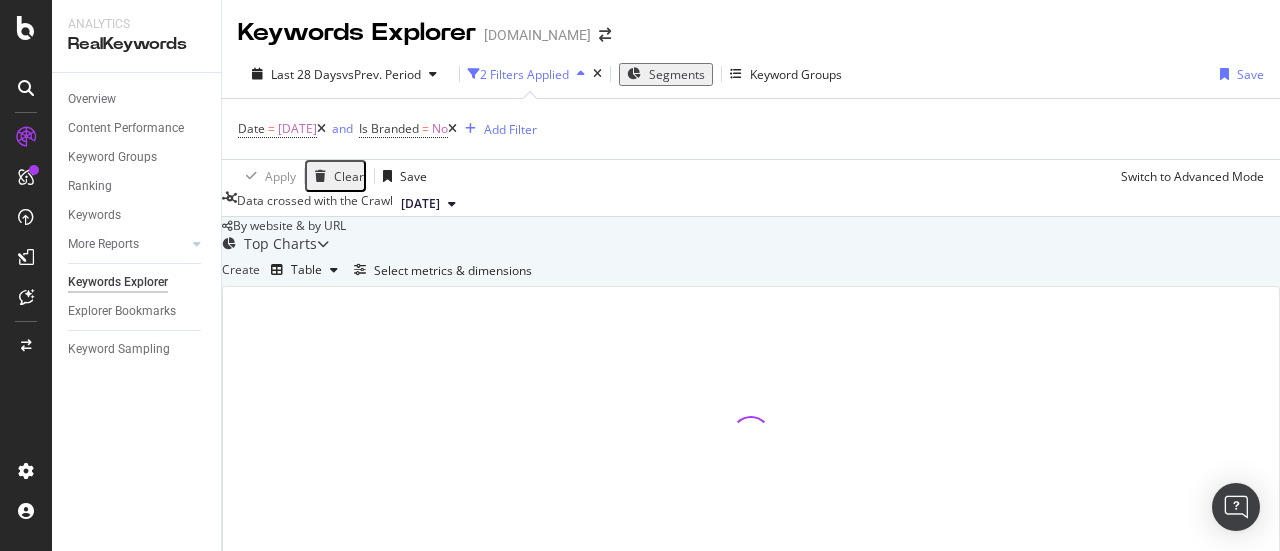 click on "Clear" at bounding box center (349, 176) 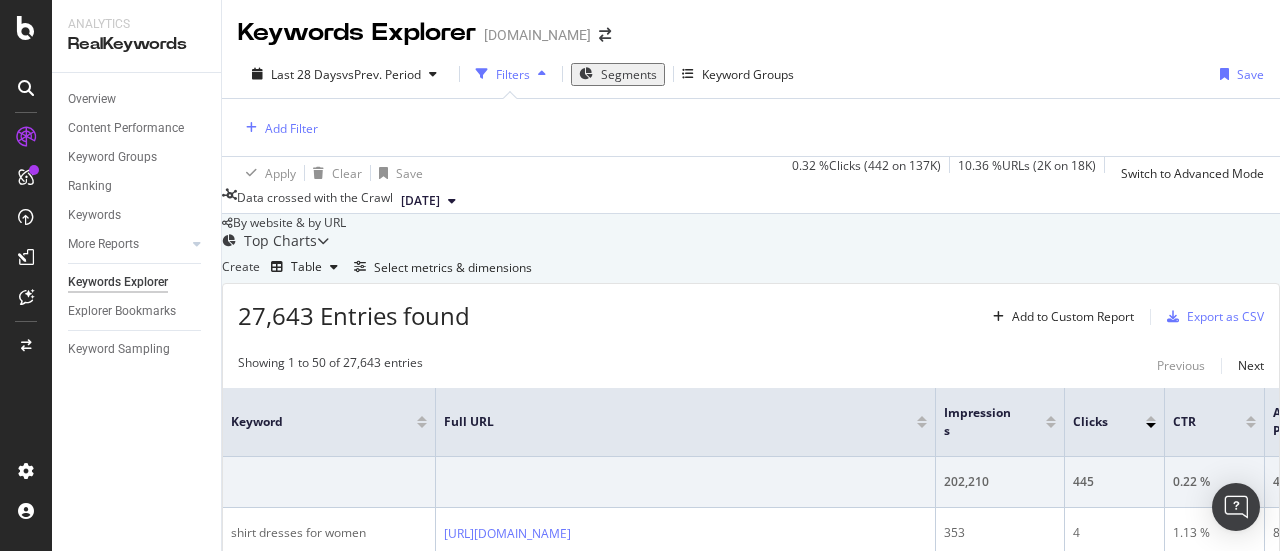 scroll, scrollTop: 0, scrollLeft: 0, axis: both 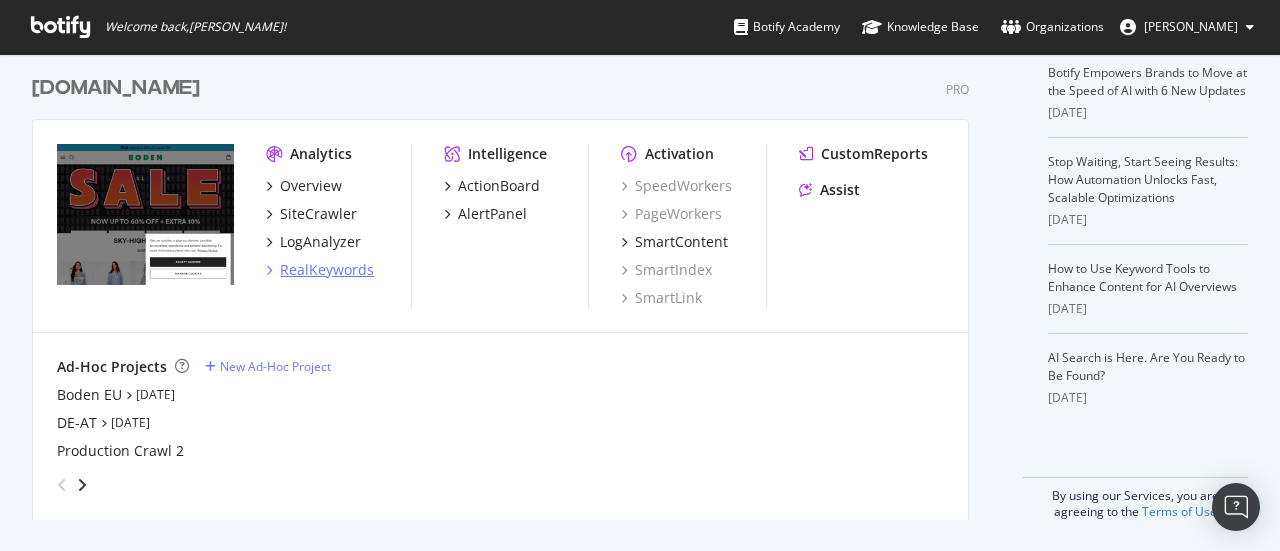 click on "RealKeywords" at bounding box center [327, 270] 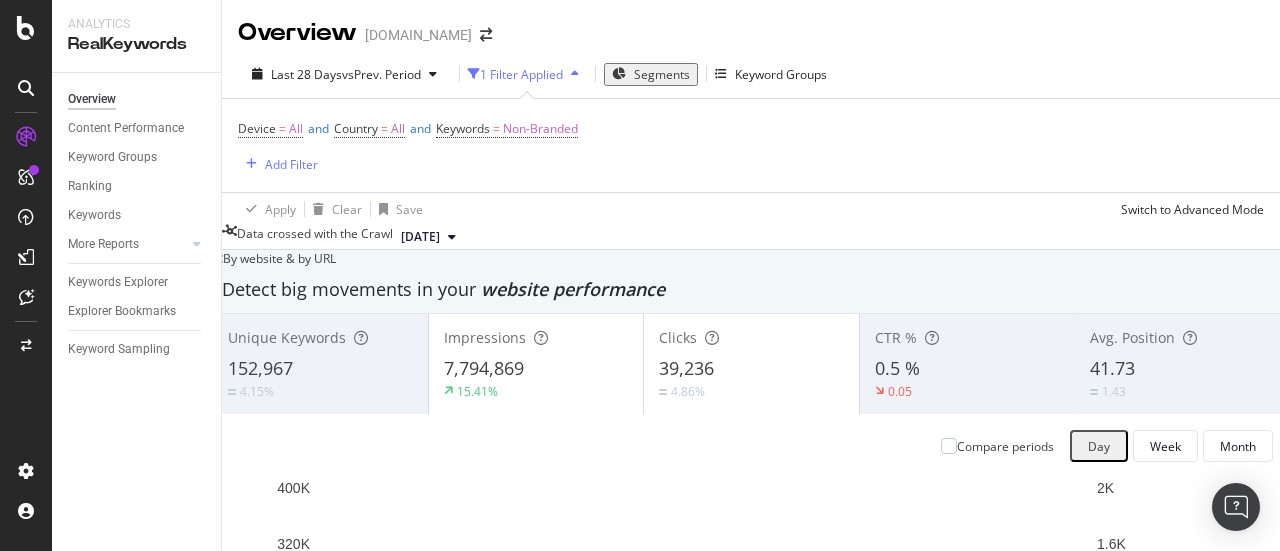 scroll, scrollTop: 1800, scrollLeft: 0, axis: vertical 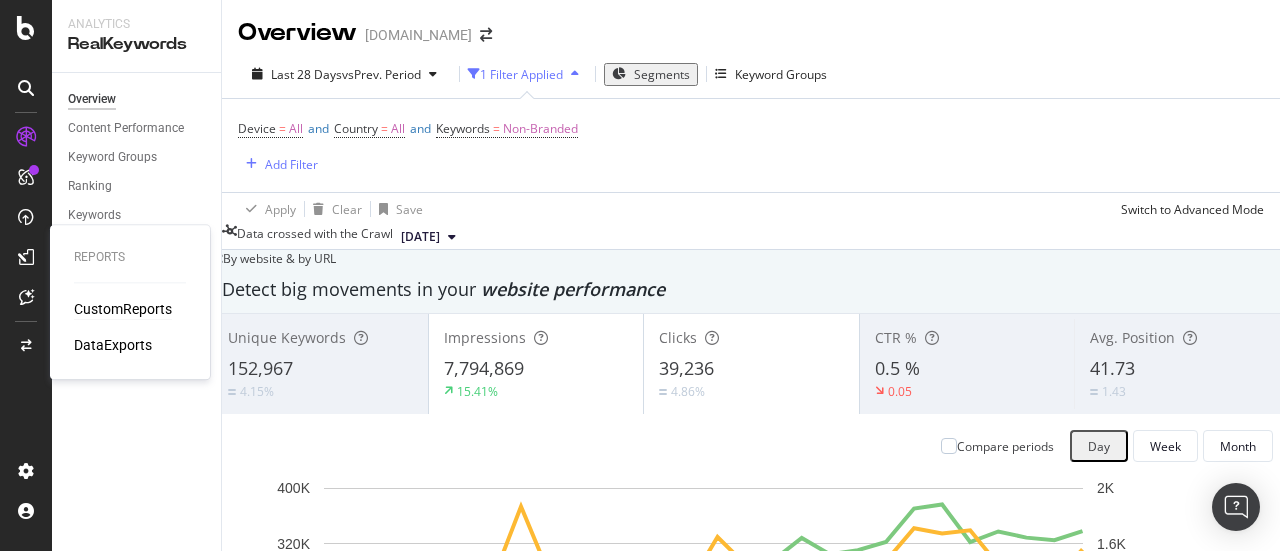 click on "CustomReports" at bounding box center (123, 309) 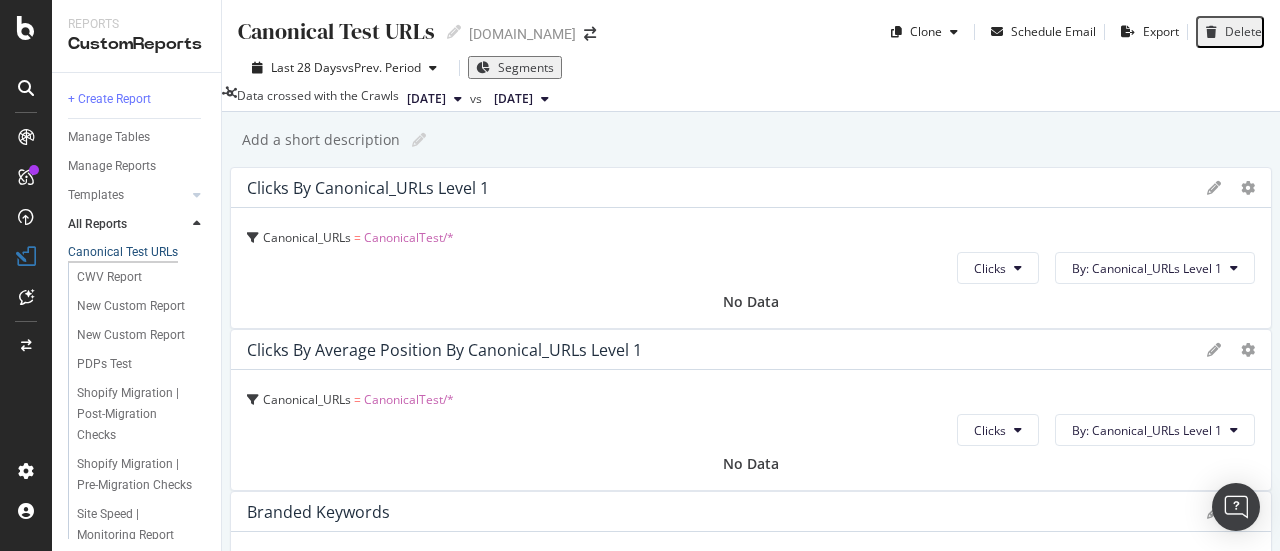 click on "Canonical Test URLs" at bounding box center [123, 252] 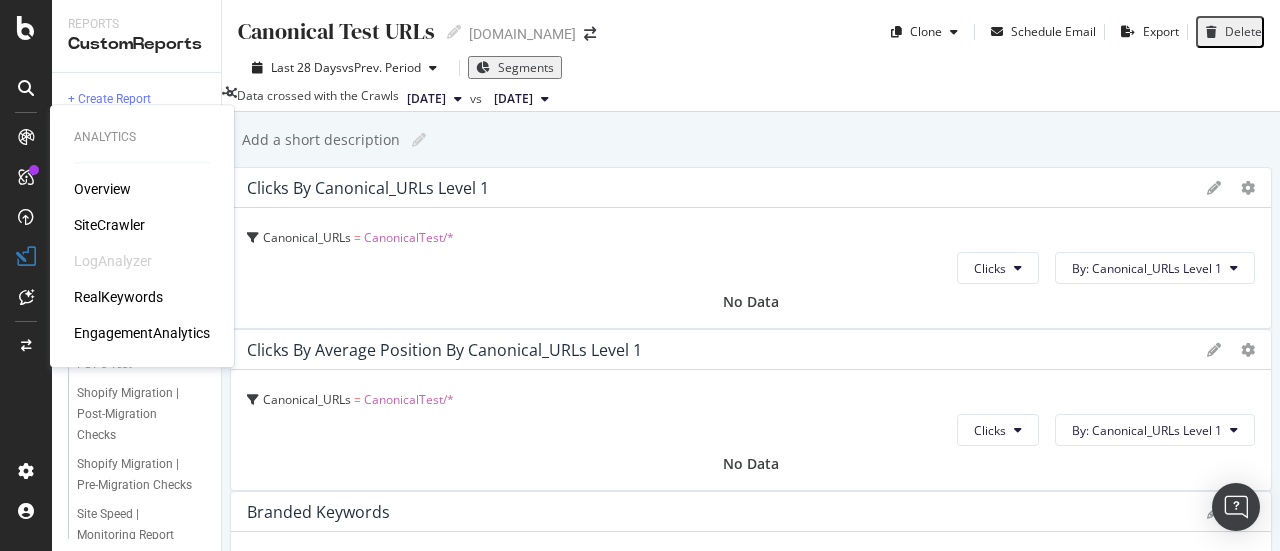 click on "Overview" at bounding box center [102, 189] 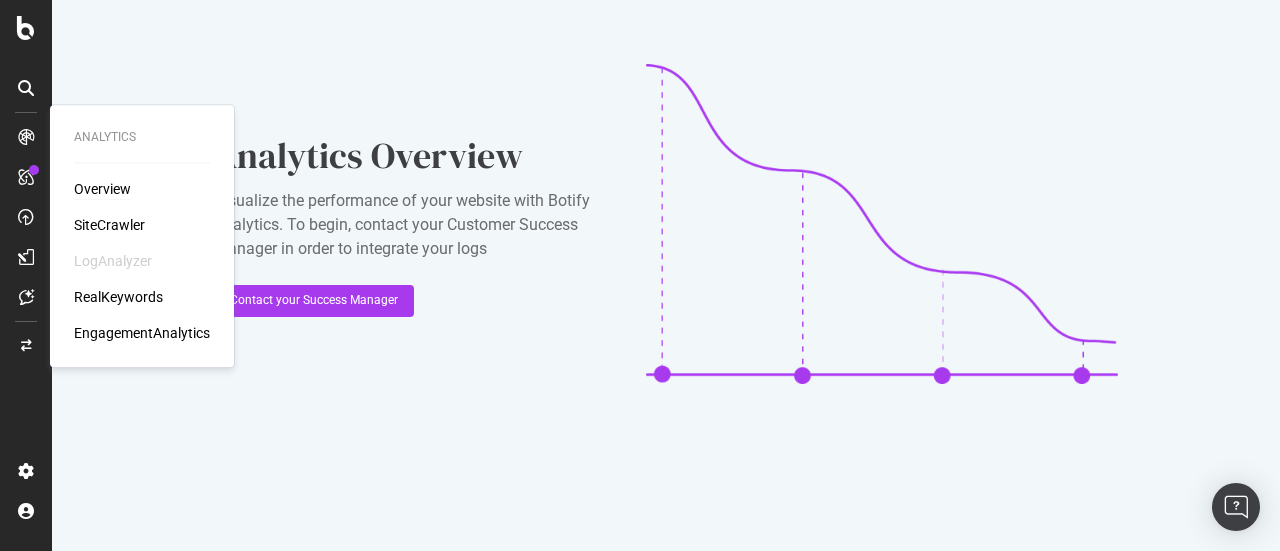 click on "Overview" at bounding box center [102, 189] 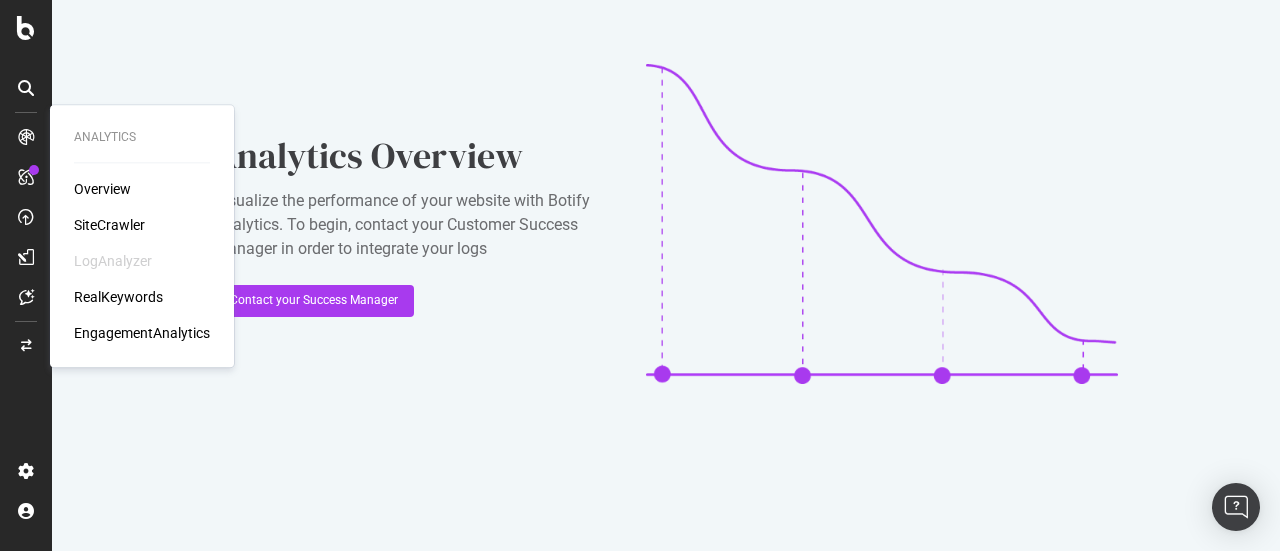 click at bounding box center [26, 137] 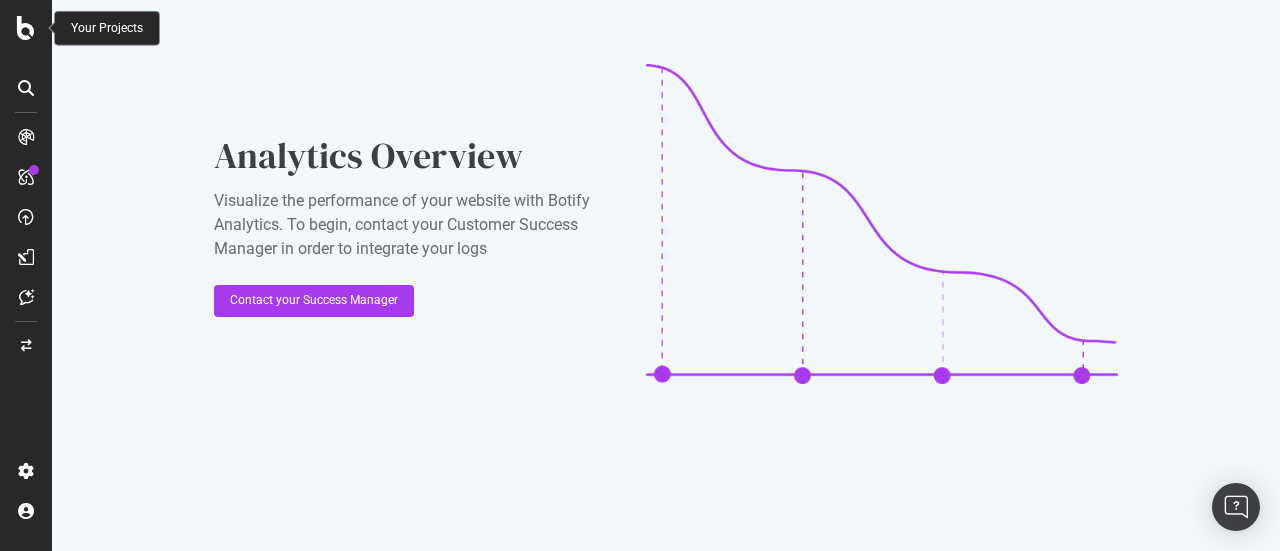 click at bounding box center [26, 28] 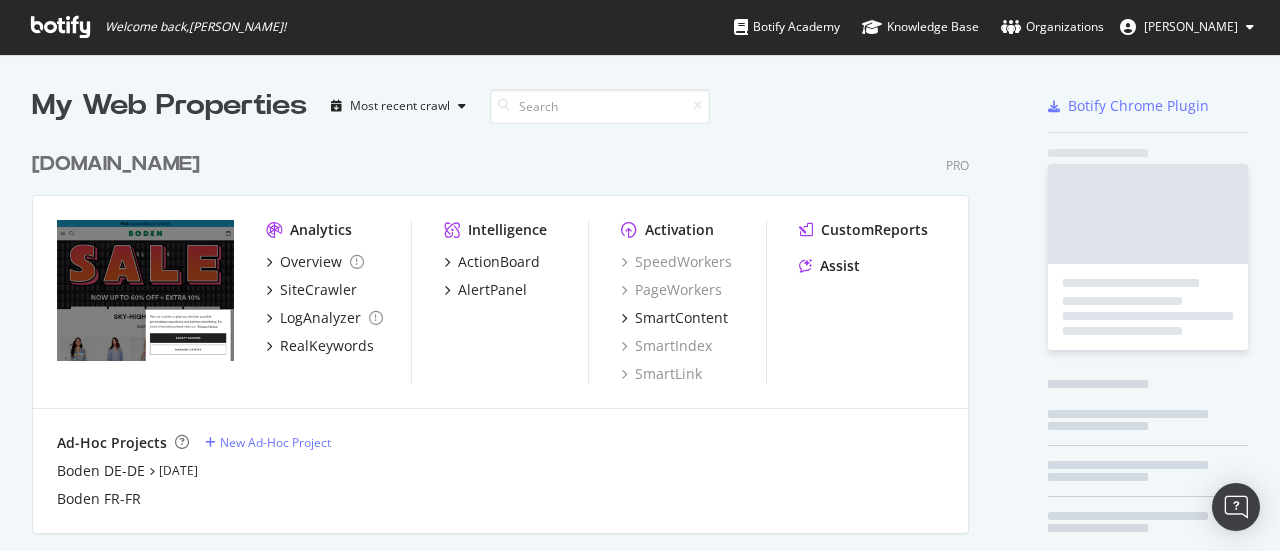 scroll, scrollTop: 16, scrollLeft: 16, axis: both 